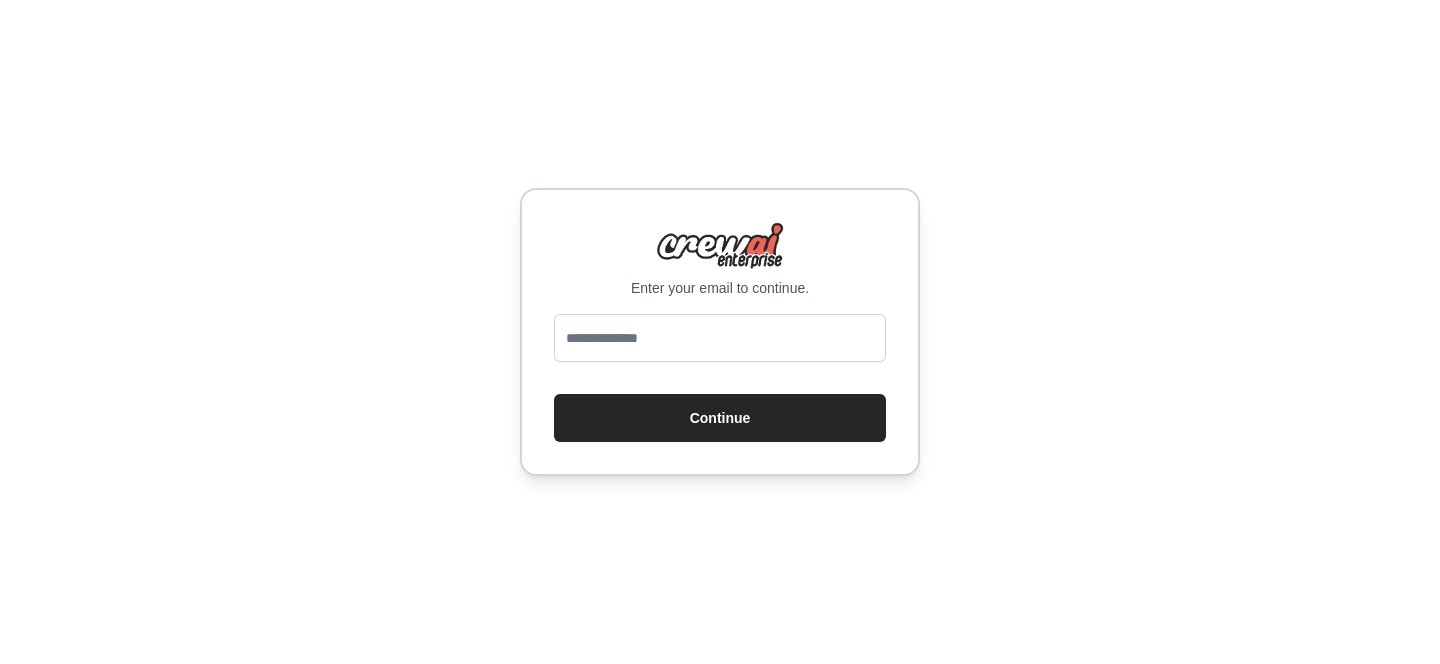 scroll, scrollTop: 0, scrollLeft: 0, axis: both 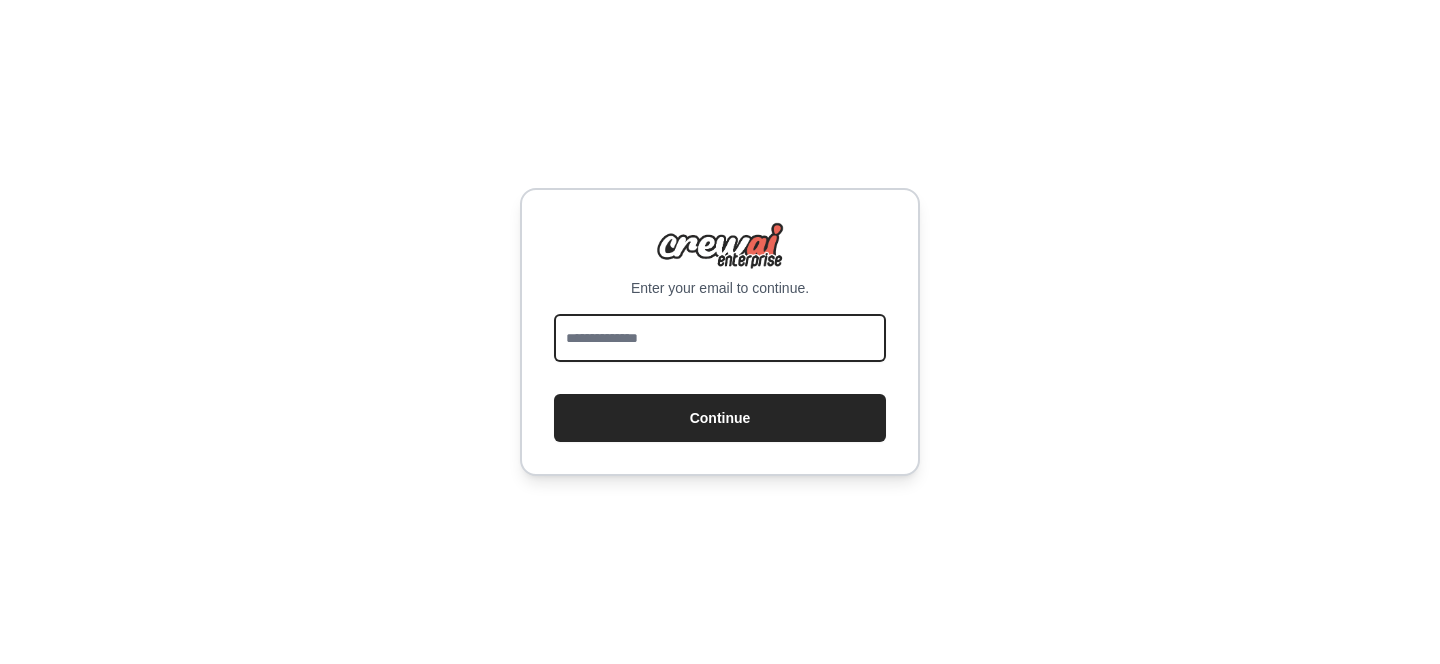 click at bounding box center (720, 338) 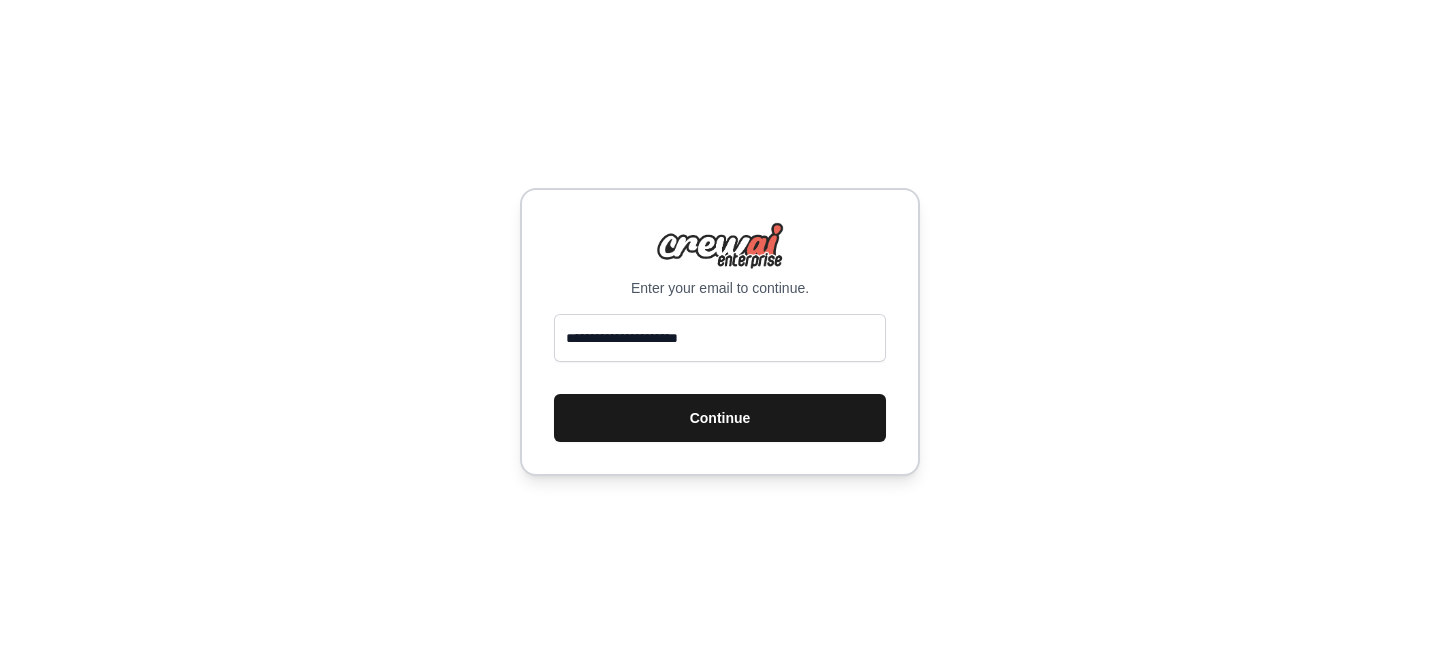 click on "Continue" at bounding box center (720, 418) 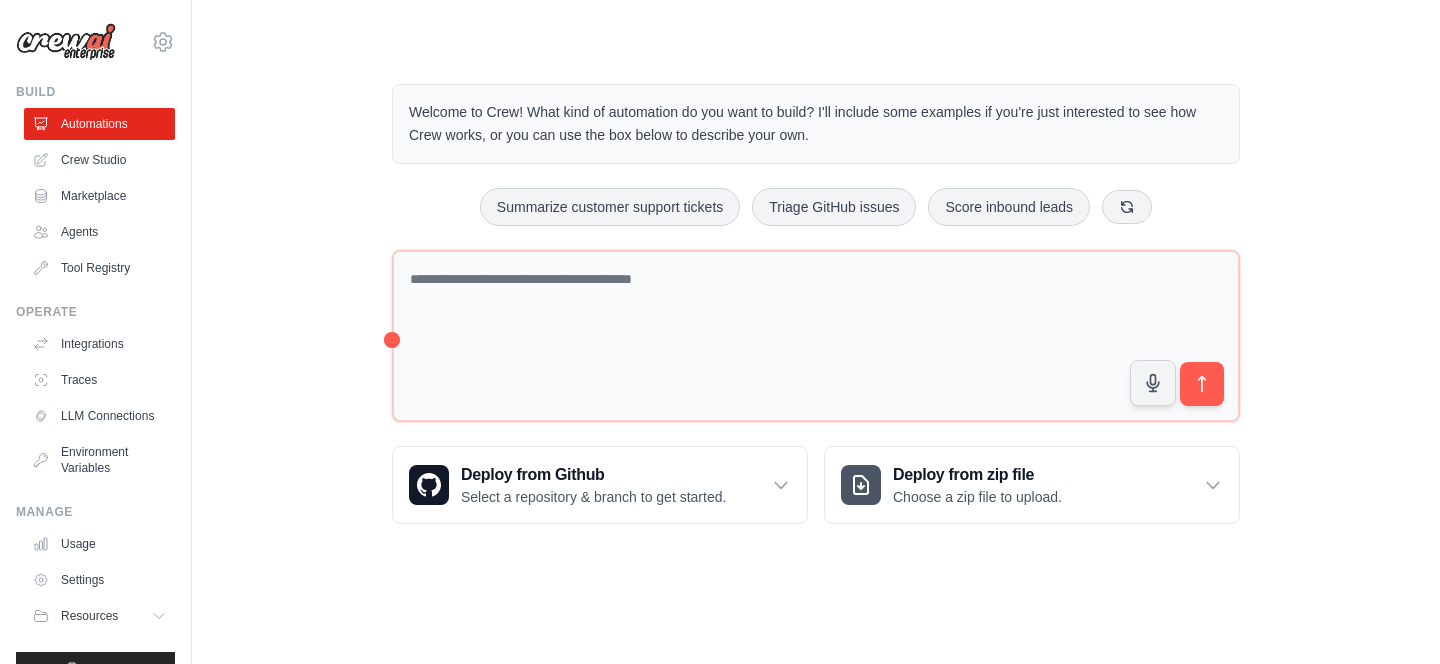 scroll, scrollTop: 0, scrollLeft: 0, axis: both 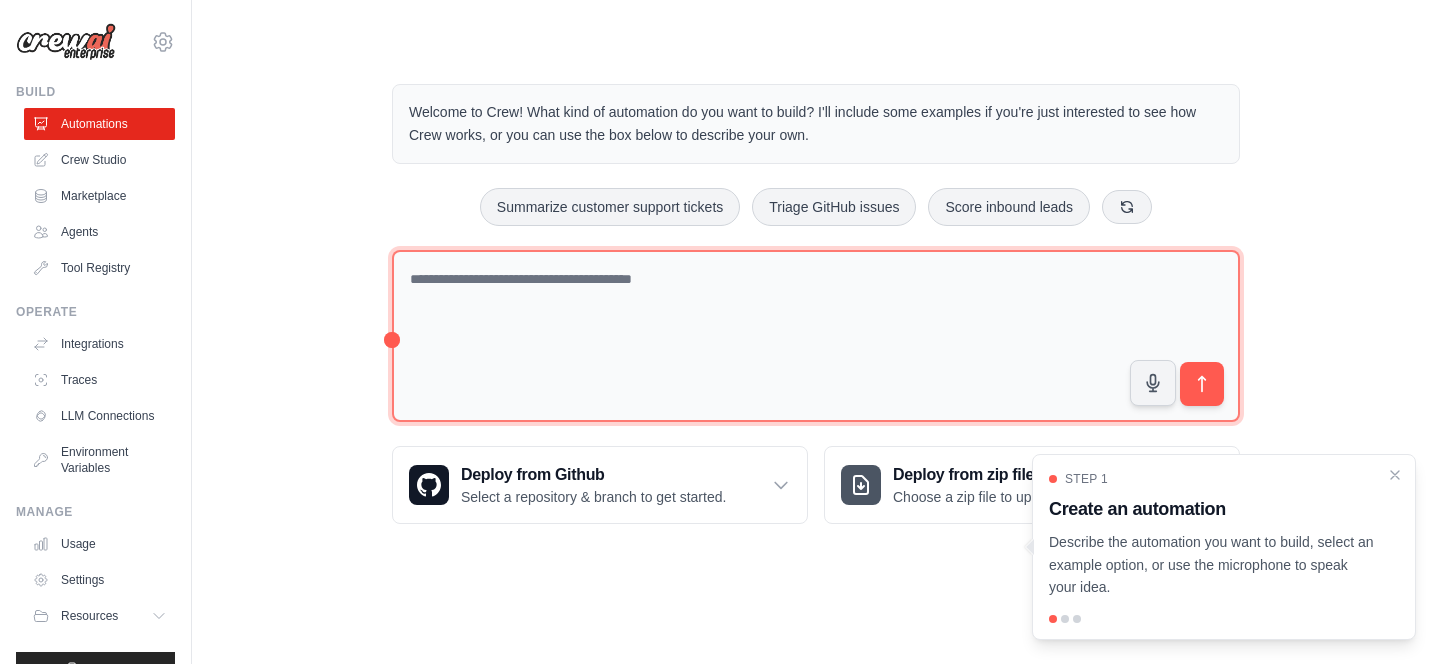 click at bounding box center (816, 336) 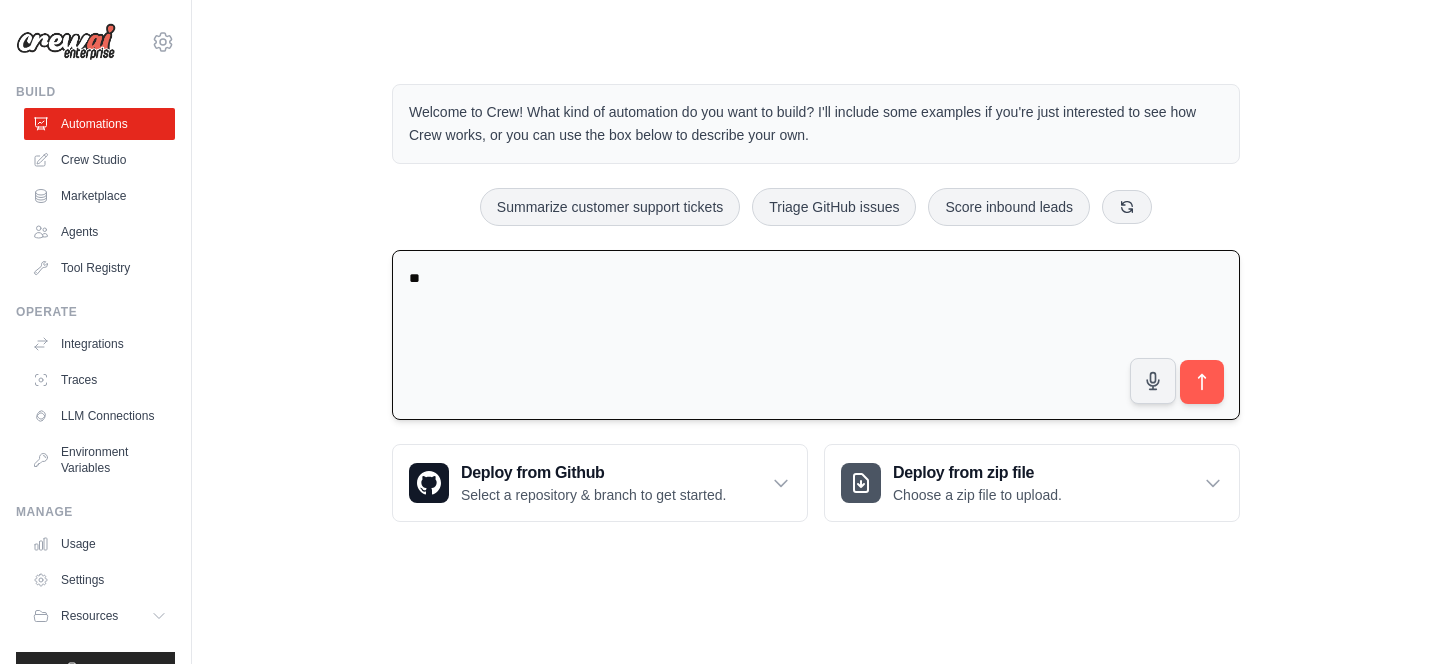 type on "*" 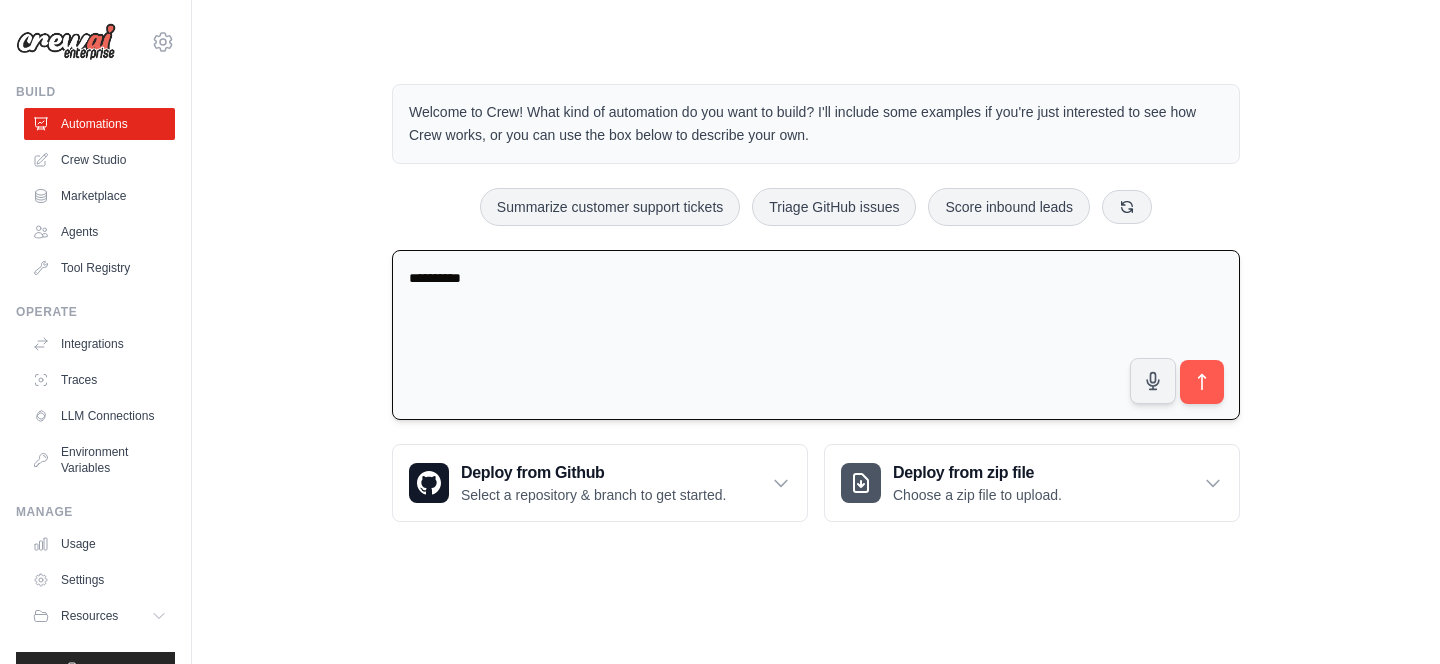 type on "**********" 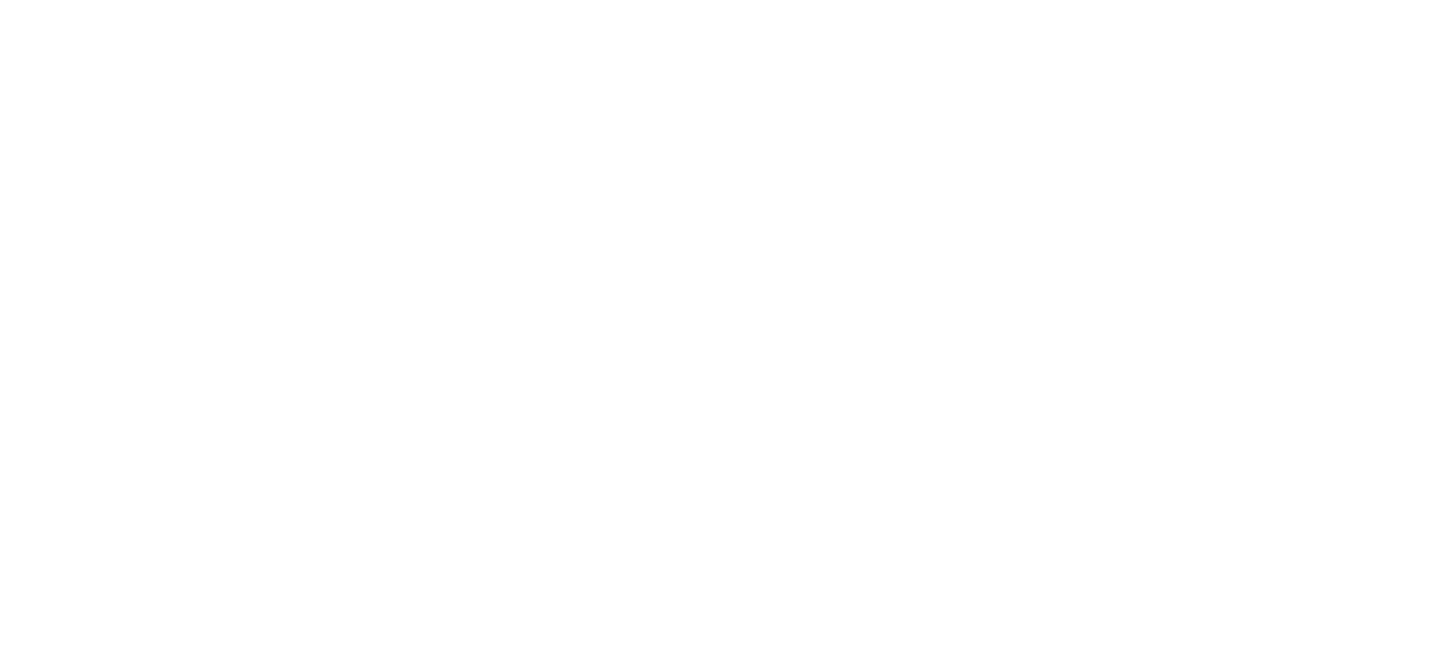 scroll, scrollTop: 0, scrollLeft: 0, axis: both 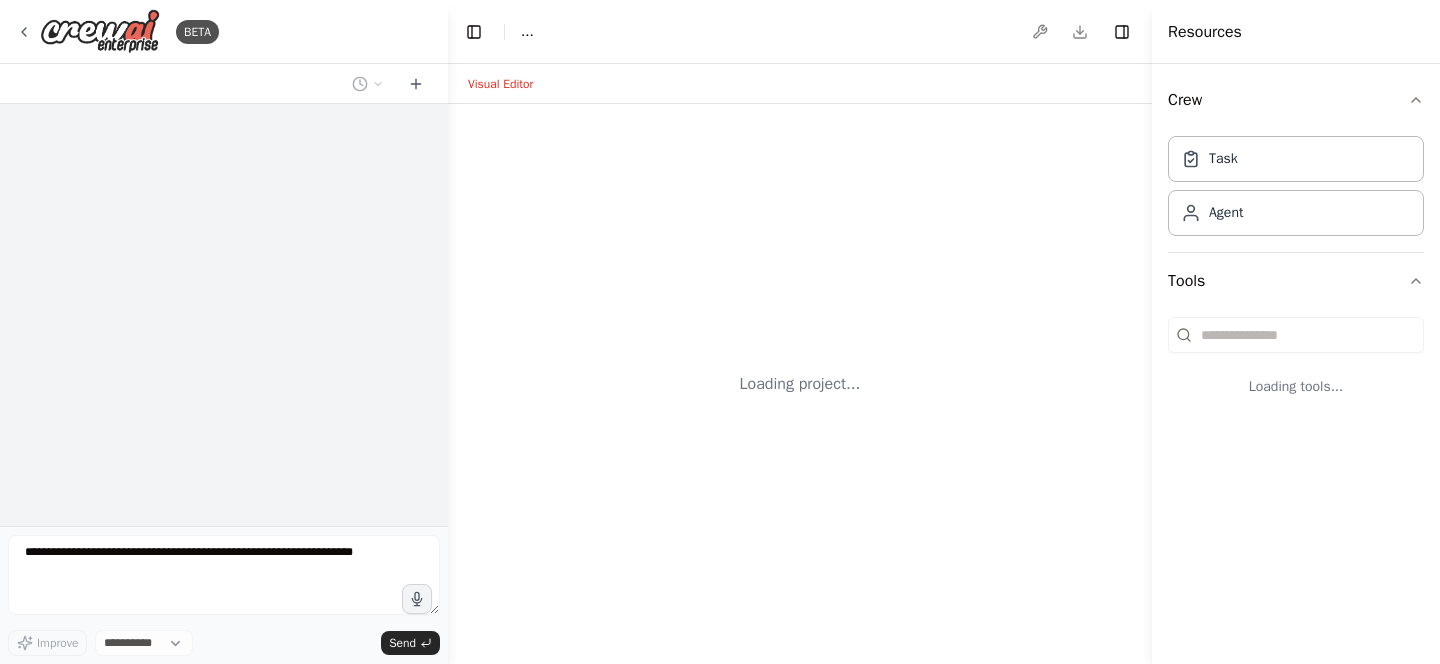 select on "****" 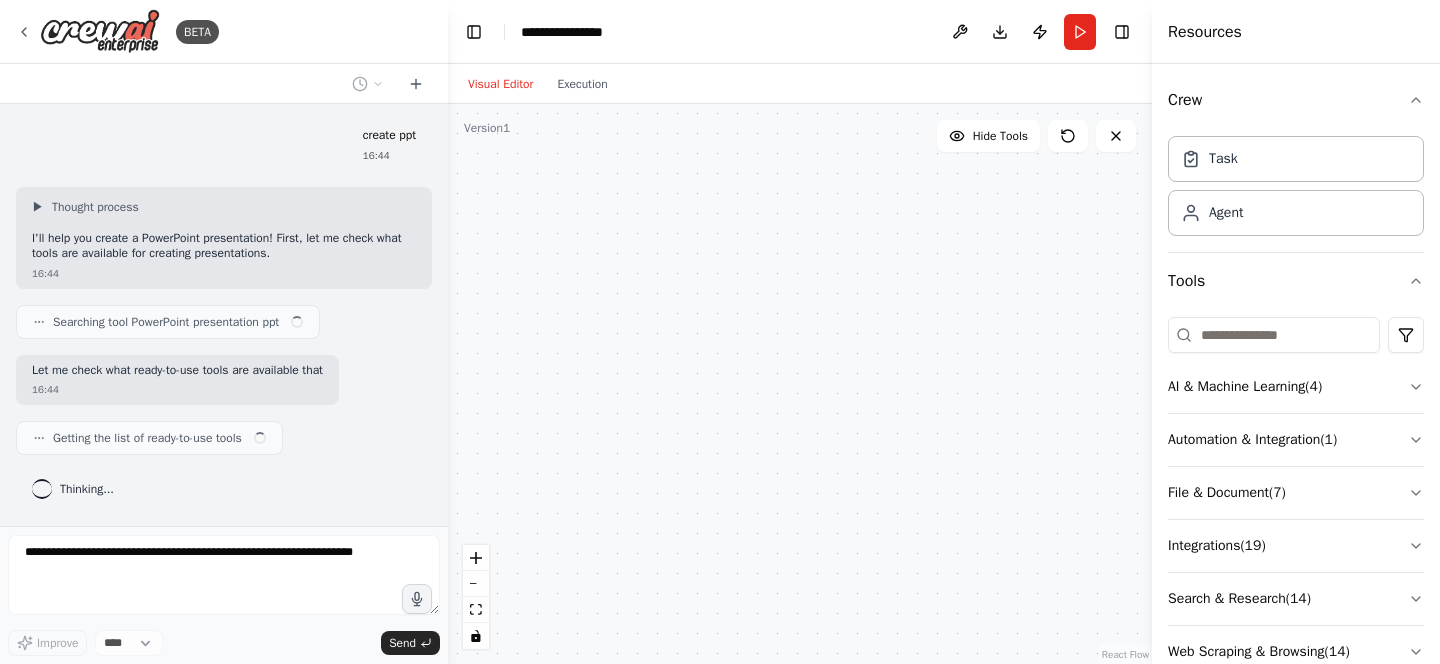 scroll, scrollTop: 12, scrollLeft: 0, axis: vertical 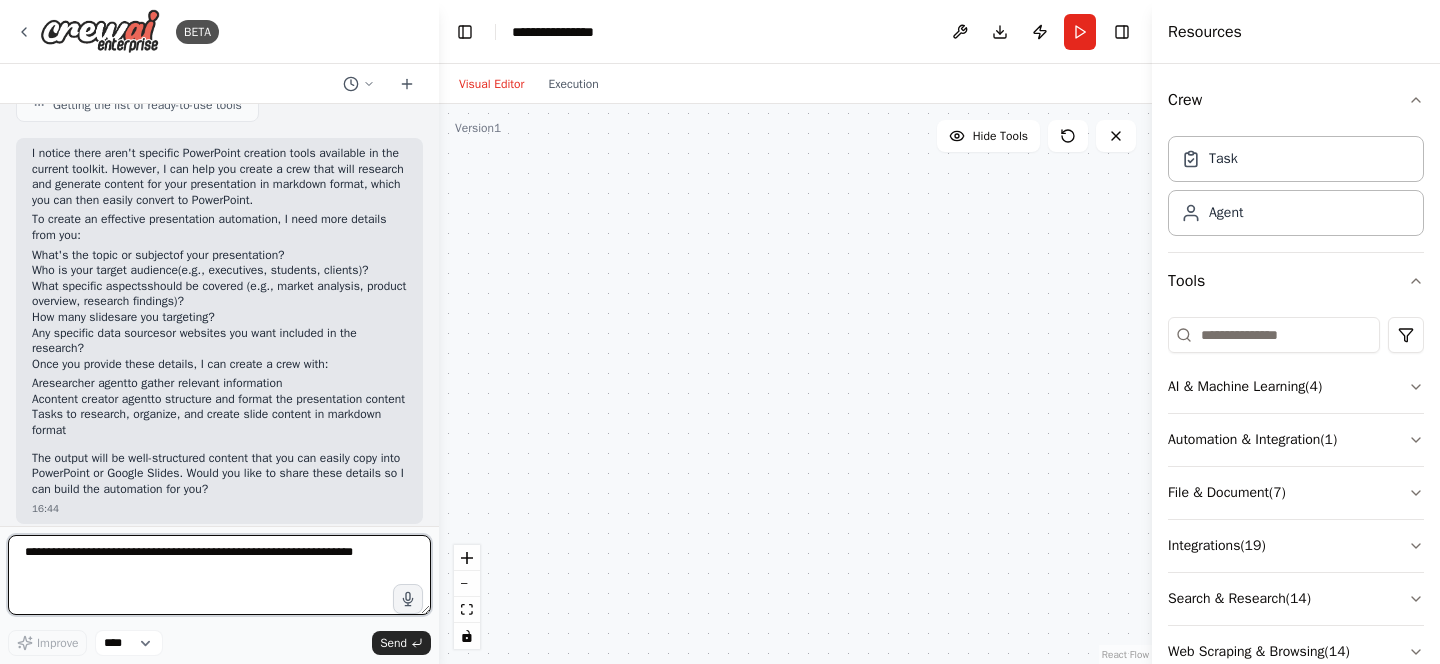 click on "BETA create ppt 16:44 ▶ Thought process I'll help you create a PowerPoint presentation! First, let me check what tools are available for creating presentations. 16:44 Searching tool PowerPoint presentation ppt Let me check what ready-to-use tools are available that might be helpful for creating presentations: 16:44 Getting the list of ready-to-use tools I notice there aren't specific PowerPoint creation tools available in the current toolkit. However, I can help you create a crew that will research and generate content for your presentation in markdown format, which you can then easily convert to PowerPoint.
To create an effective presentation automation, I need more details from you:
What's the topic or subject  of your presentation?
Who is your target audience  (e.g., executives, students, clients)?
What specific aspects  should be covered (e.g., market analysis, product overview, research findings)?
How many slides  are you targeting?
Any specific data sources
A  researcher agent" at bounding box center (720, 332) 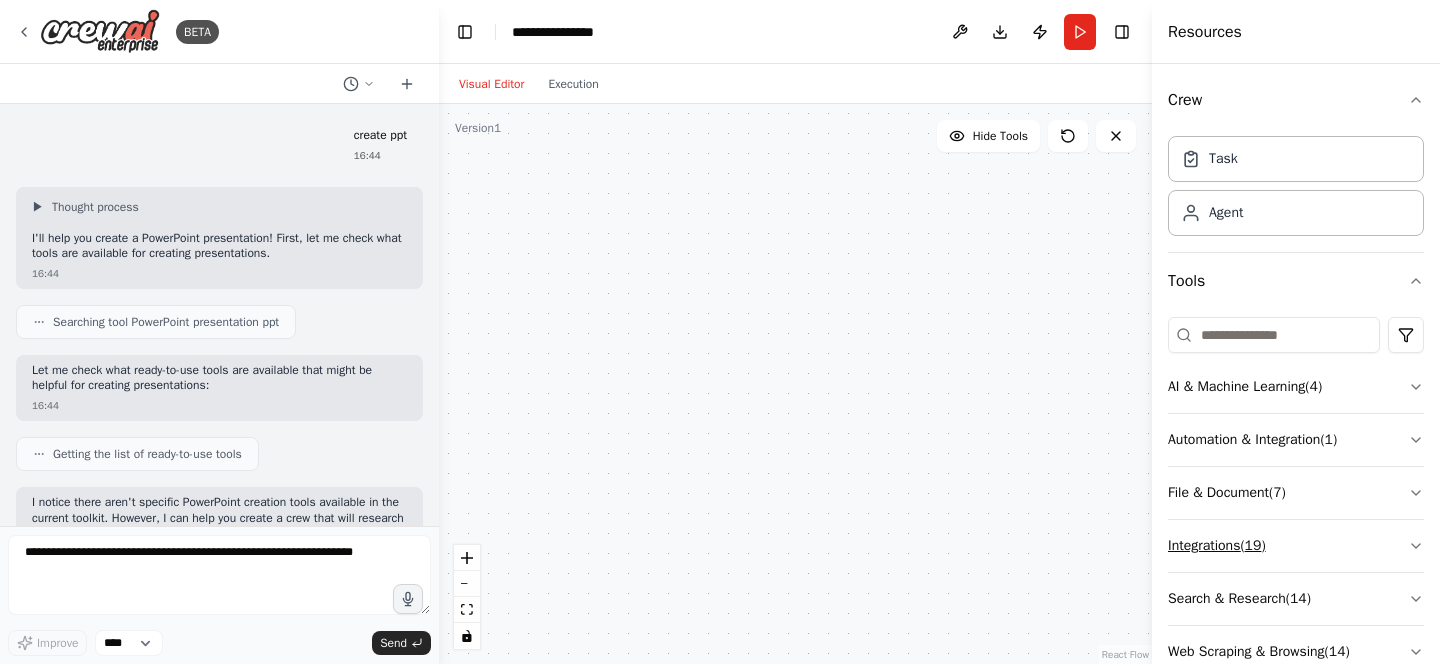 click on "Integrations  ( 19 )" at bounding box center (1296, 546) 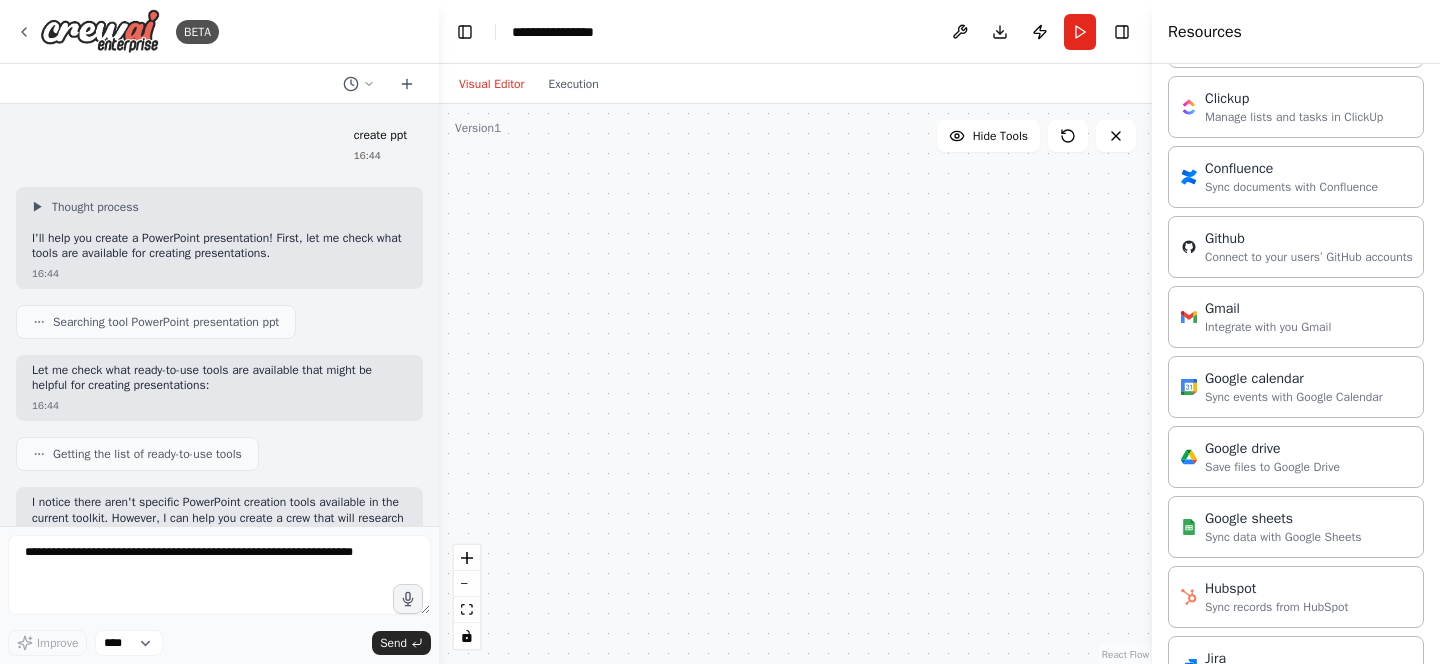 scroll, scrollTop: 694, scrollLeft: 0, axis: vertical 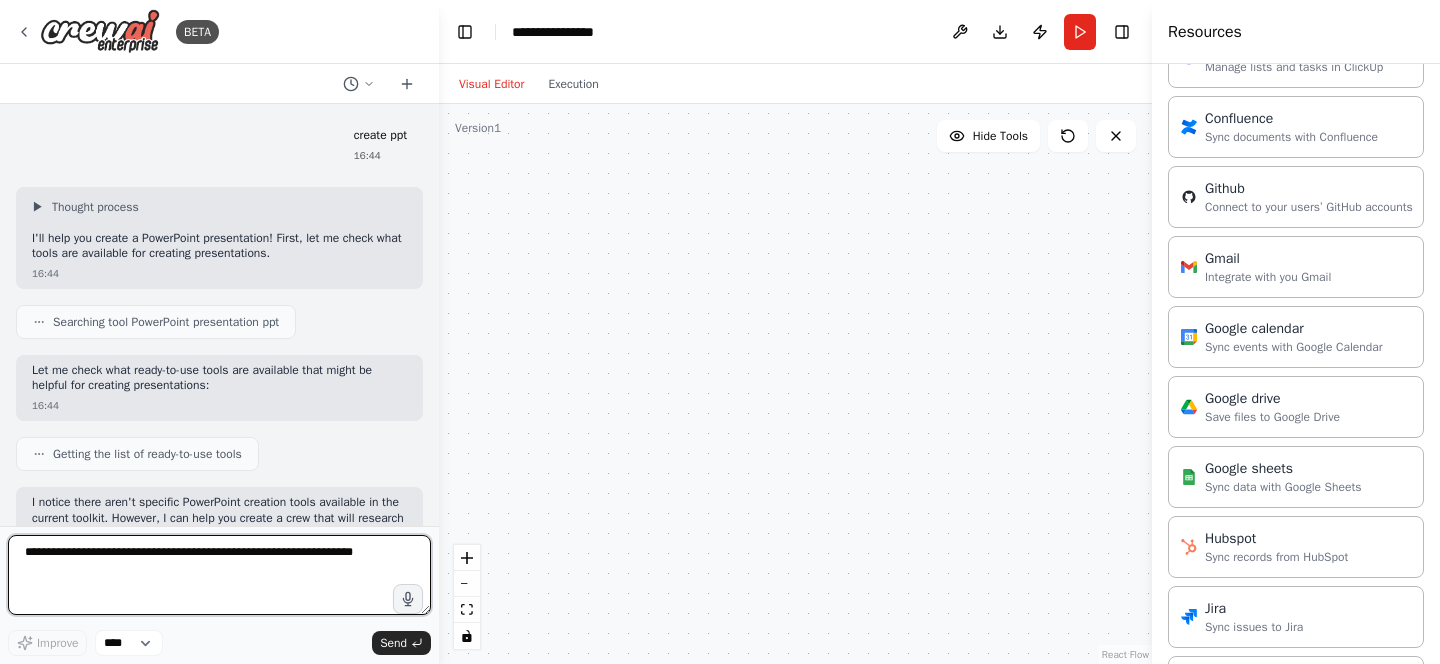 click at bounding box center (219, 575) 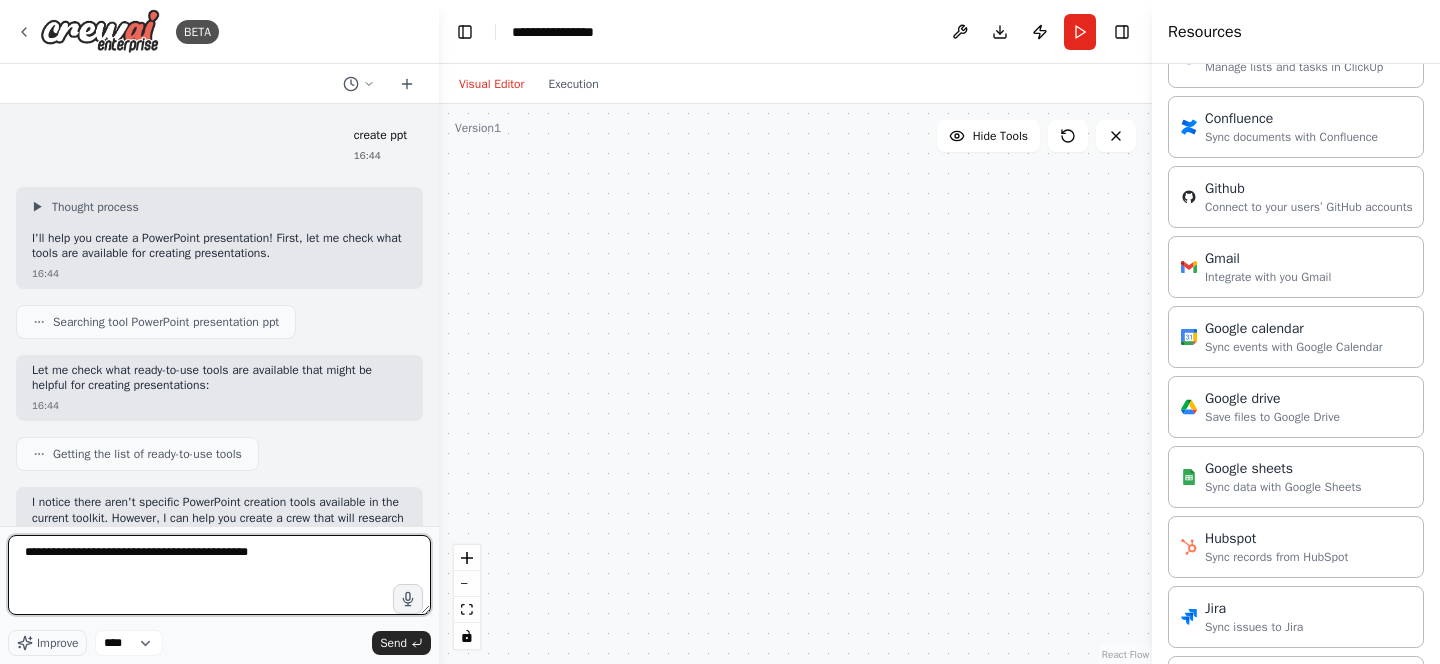 click on "**********" at bounding box center [219, 575] 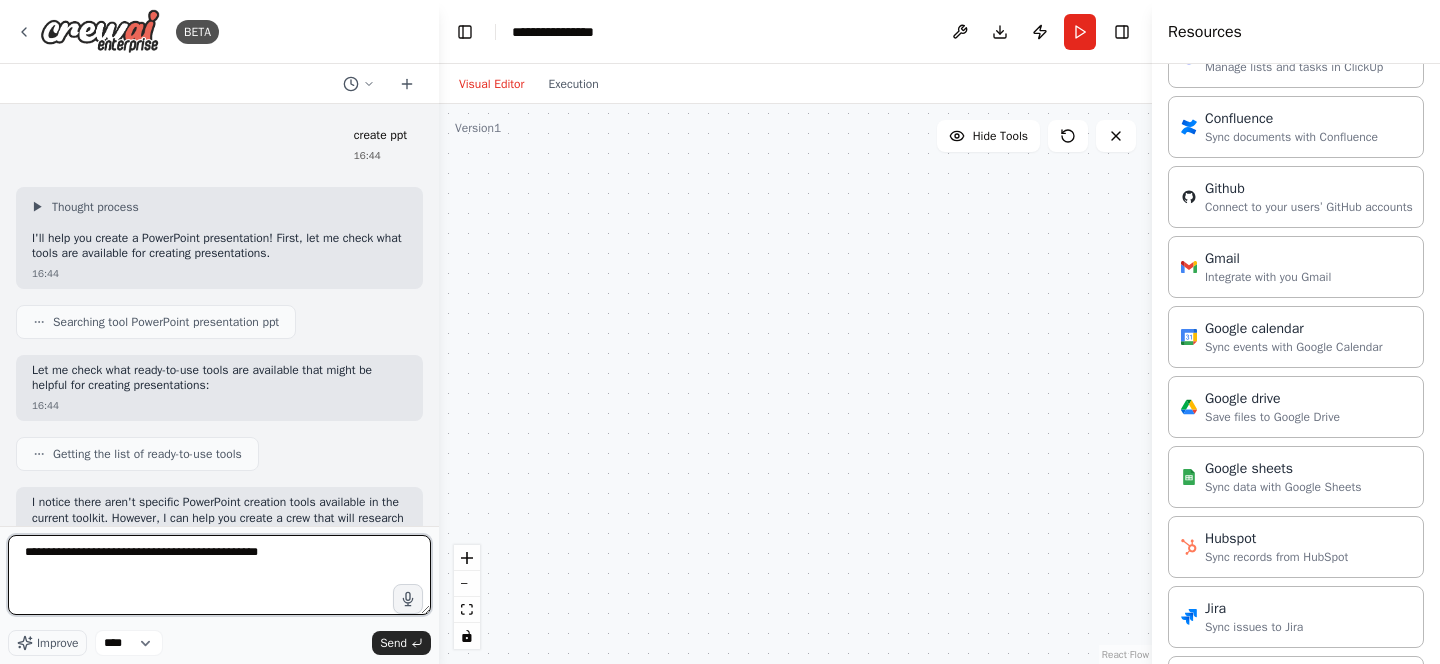 click on "**********" at bounding box center [219, 575] 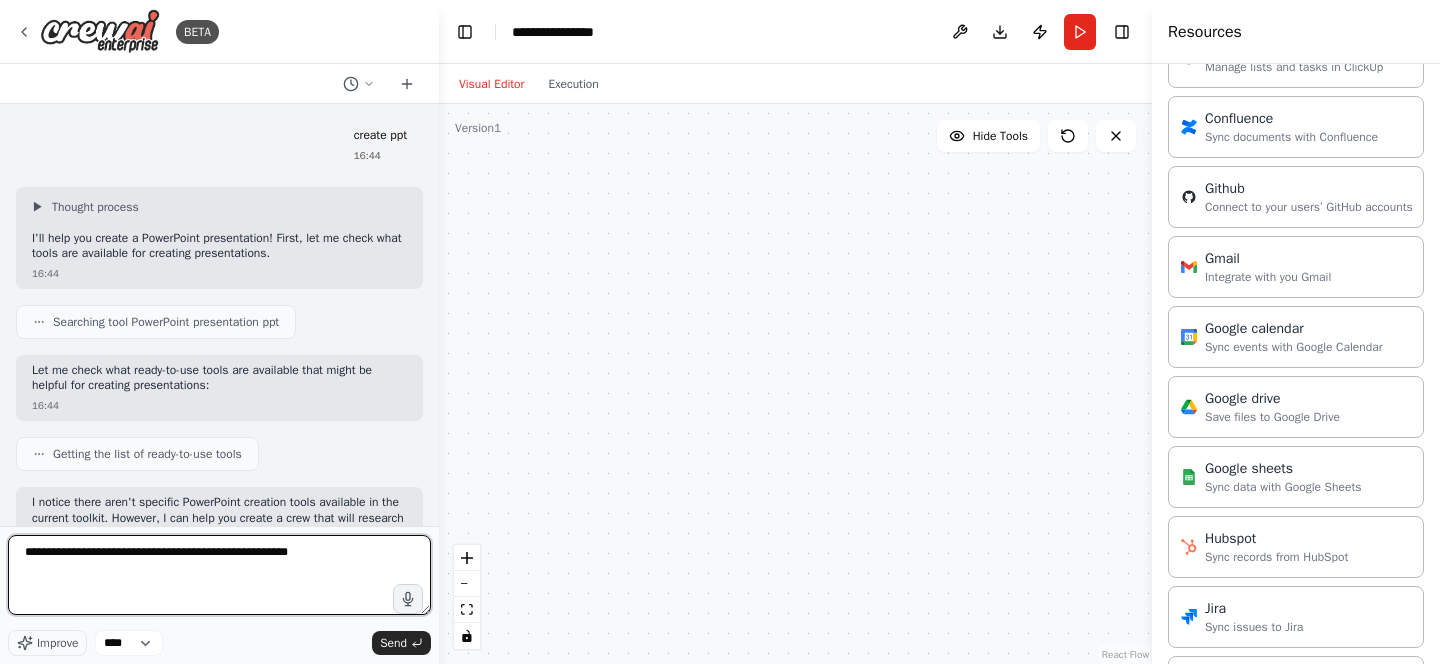 type on "**********" 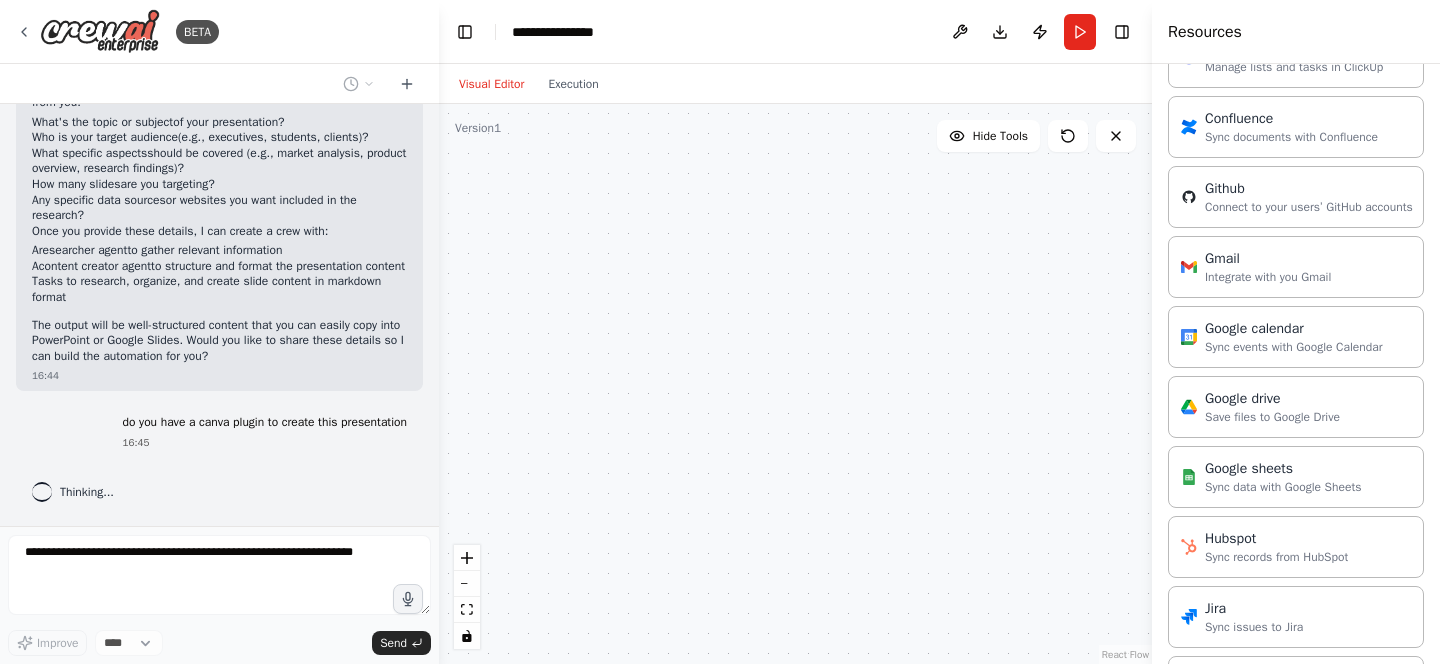 scroll, scrollTop: 562, scrollLeft: 0, axis: vertical 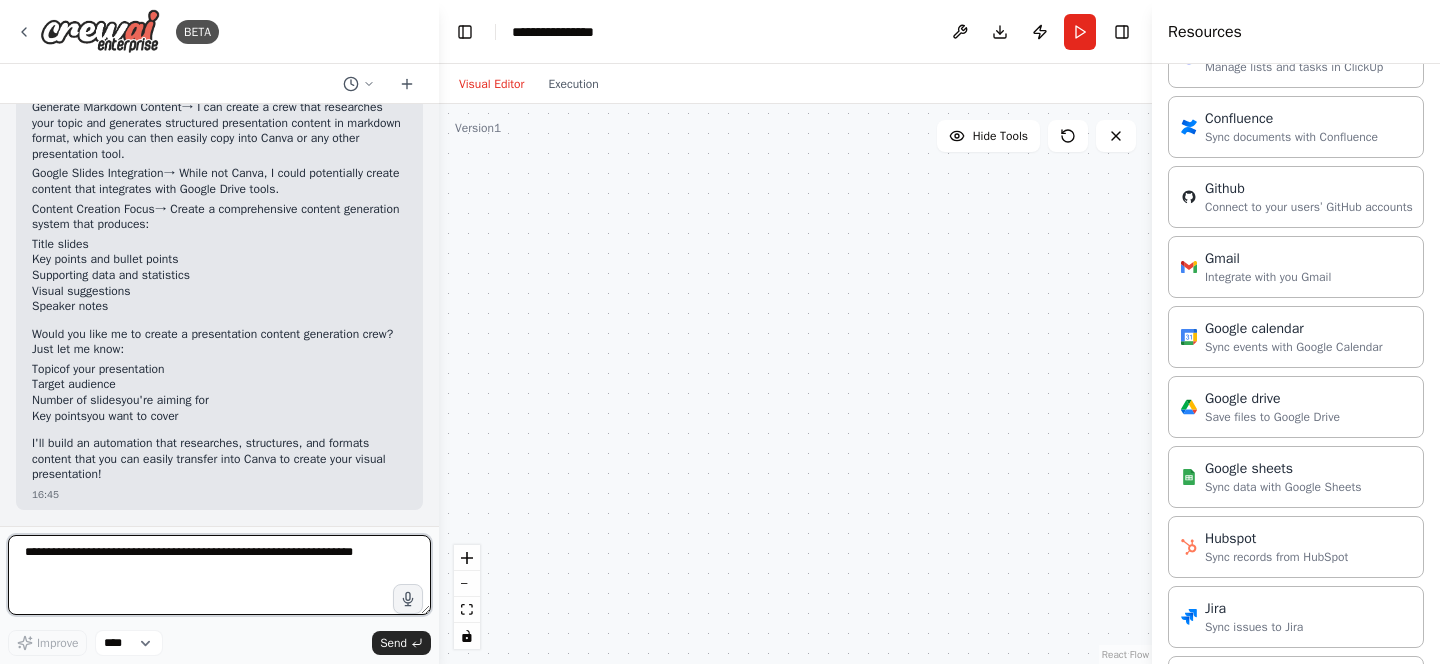 click at bounding box center (219, 575) 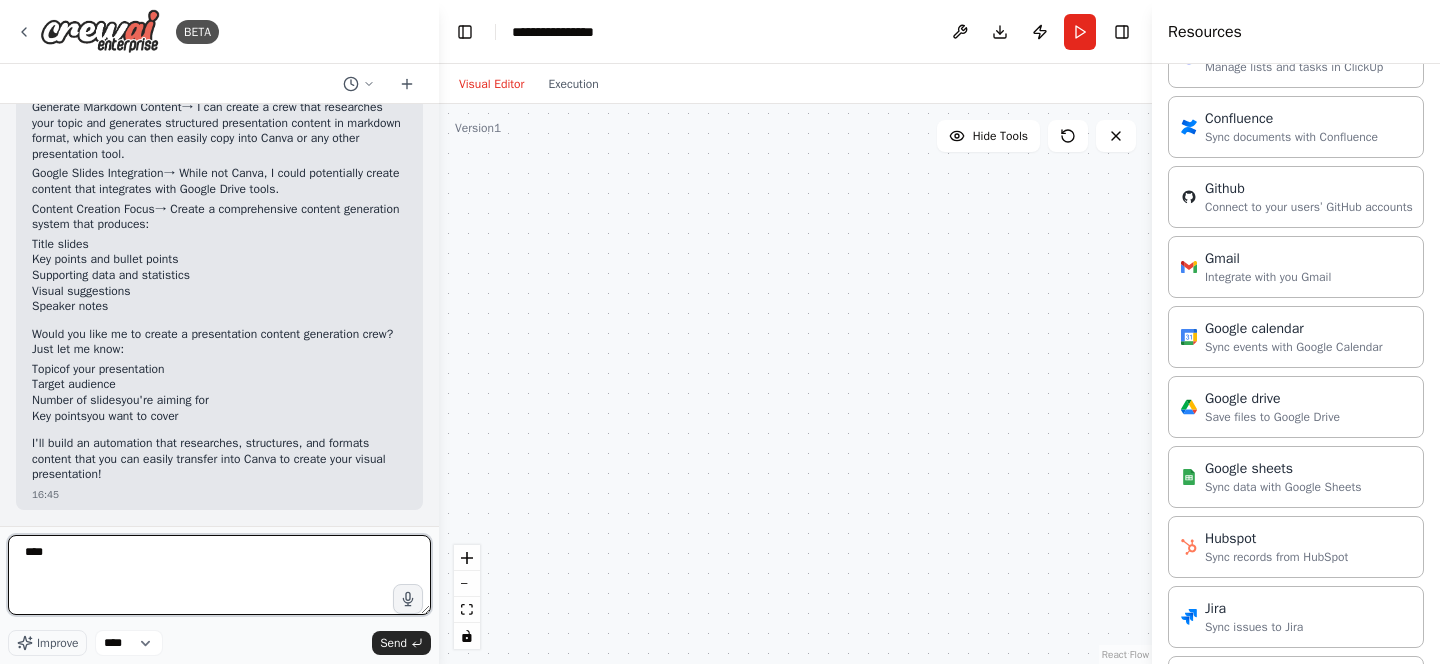 type on "****" 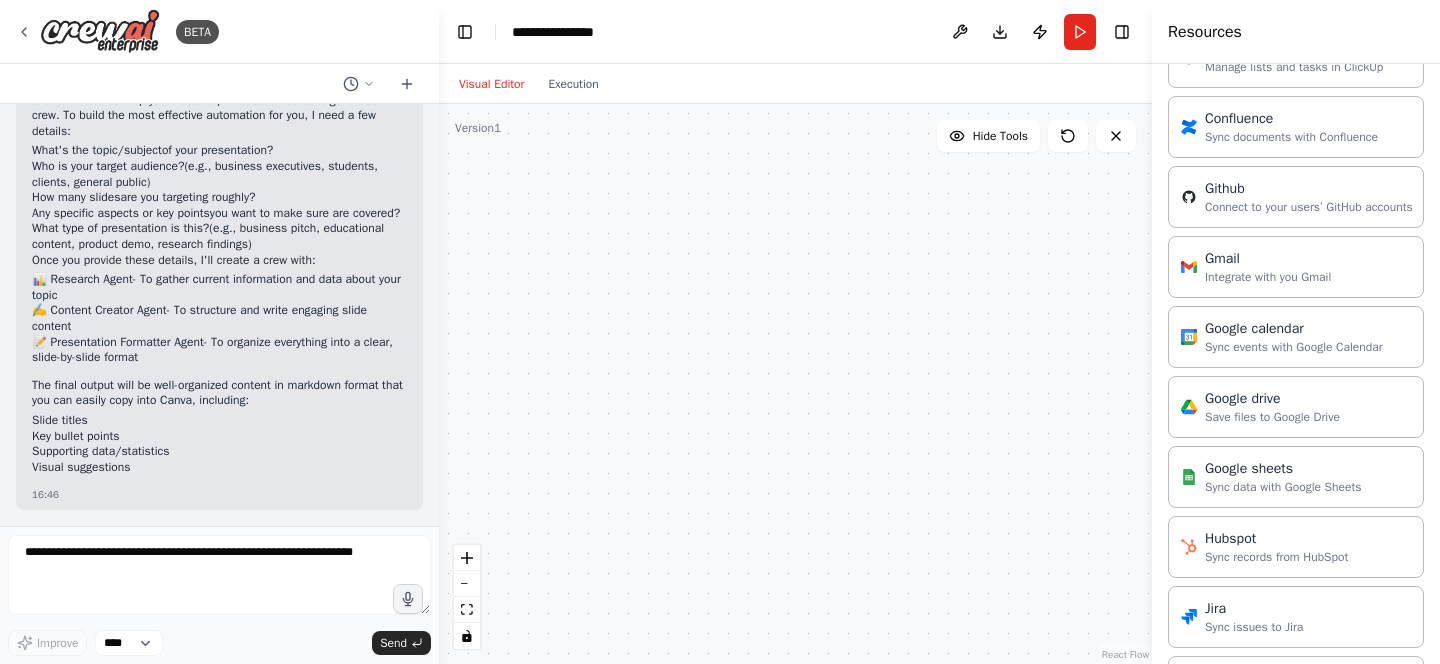 scroll, scrollTop: 1770, scrollLeft: 0, axis: vertical 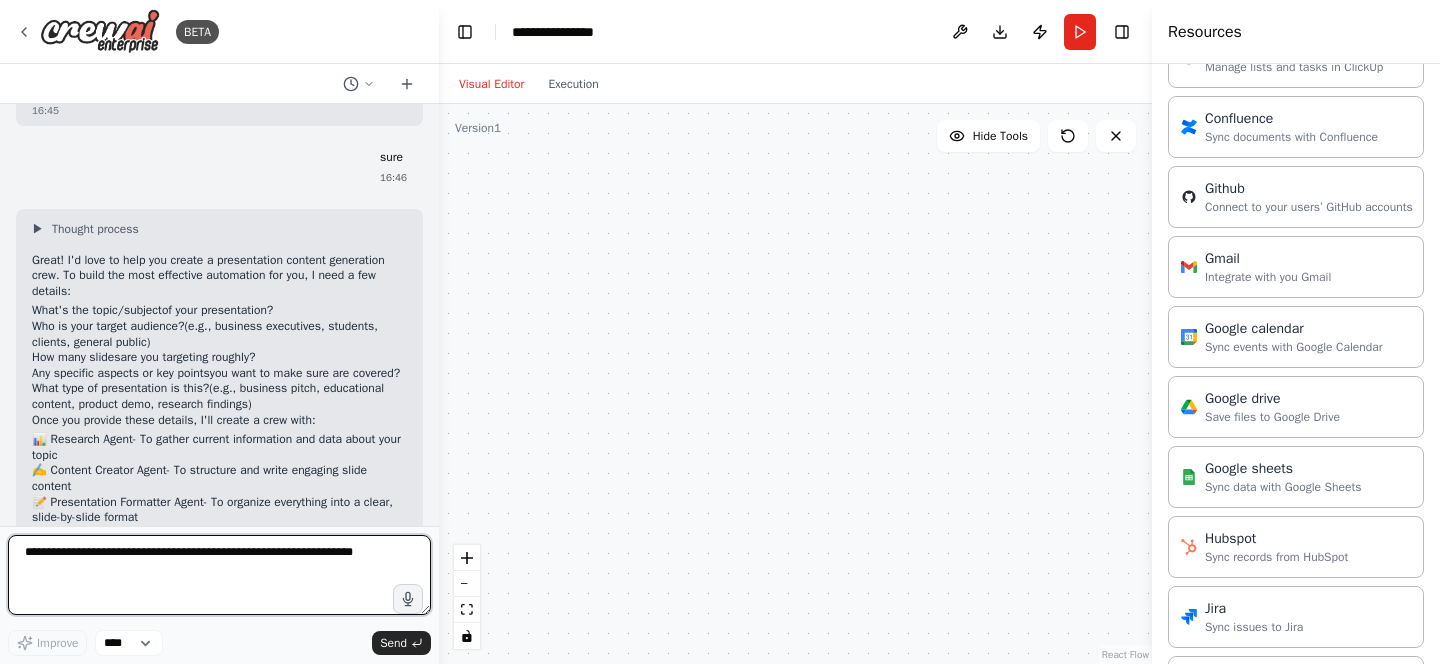 click at bounding box center [219, 575] 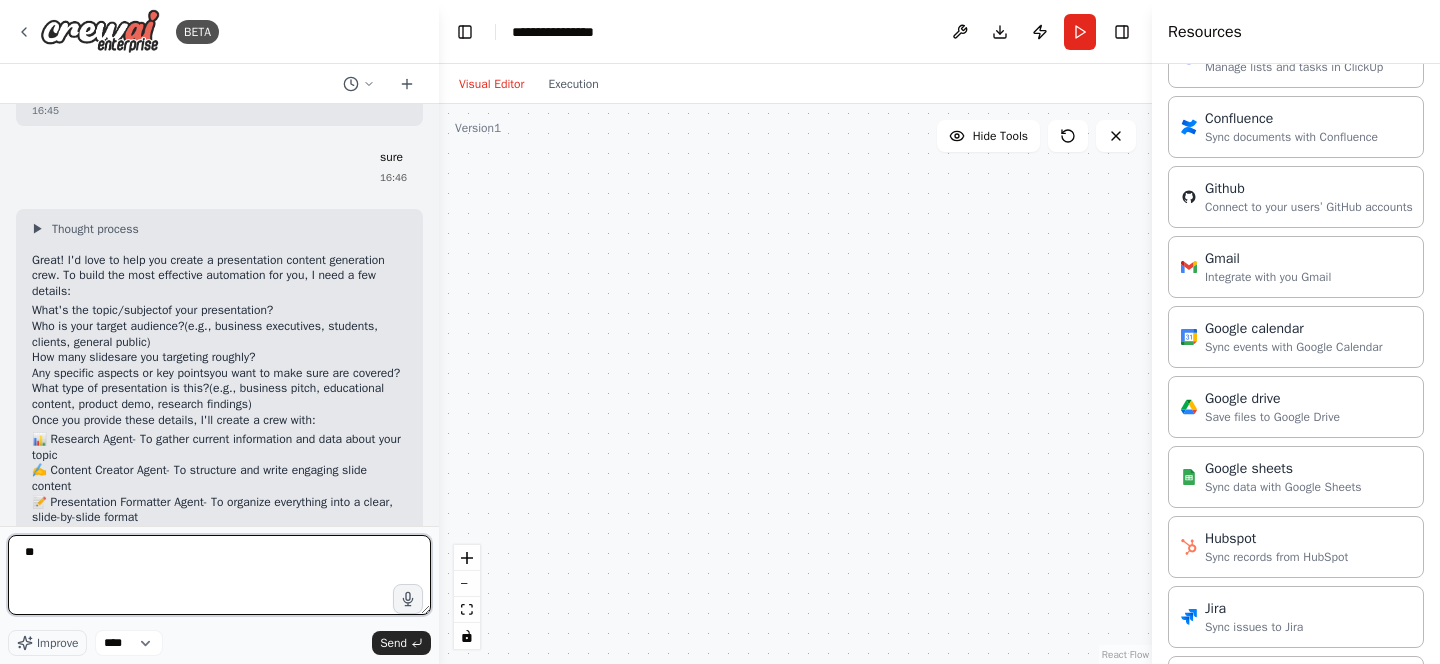 type on "*" 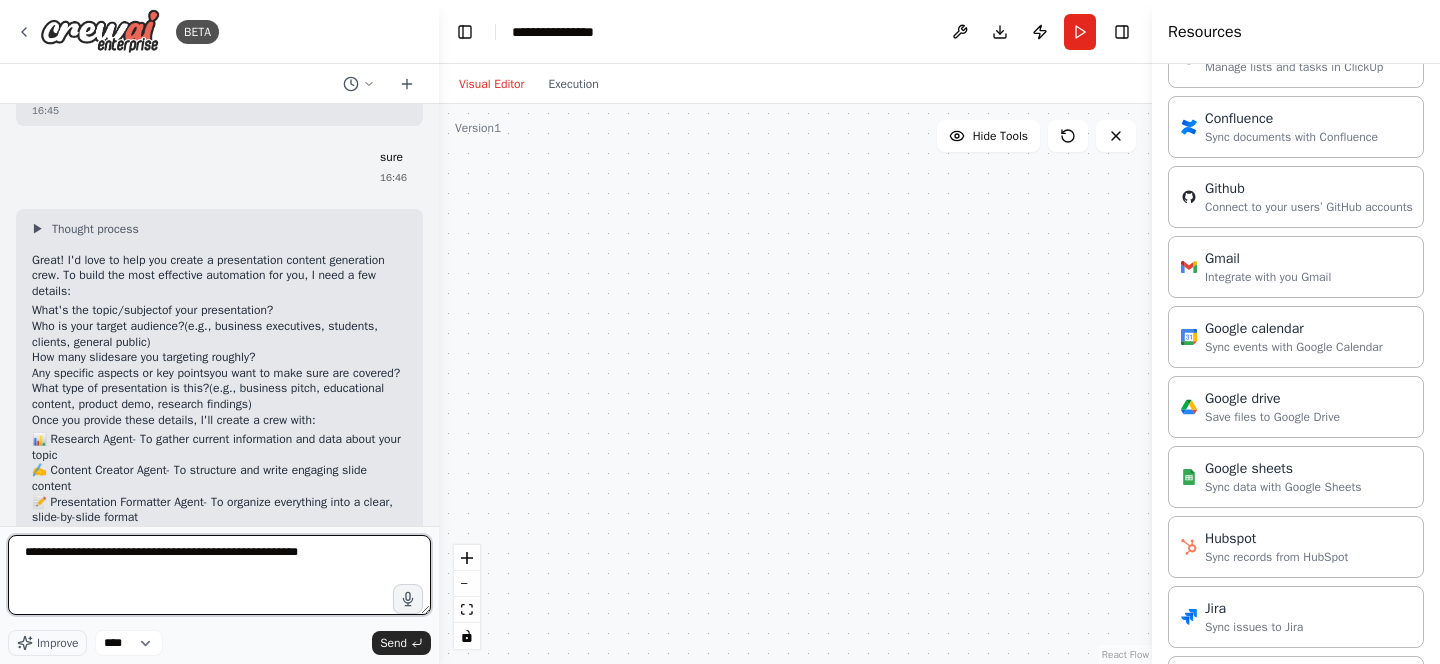 click on "**********" at bounding box center [219, 575] 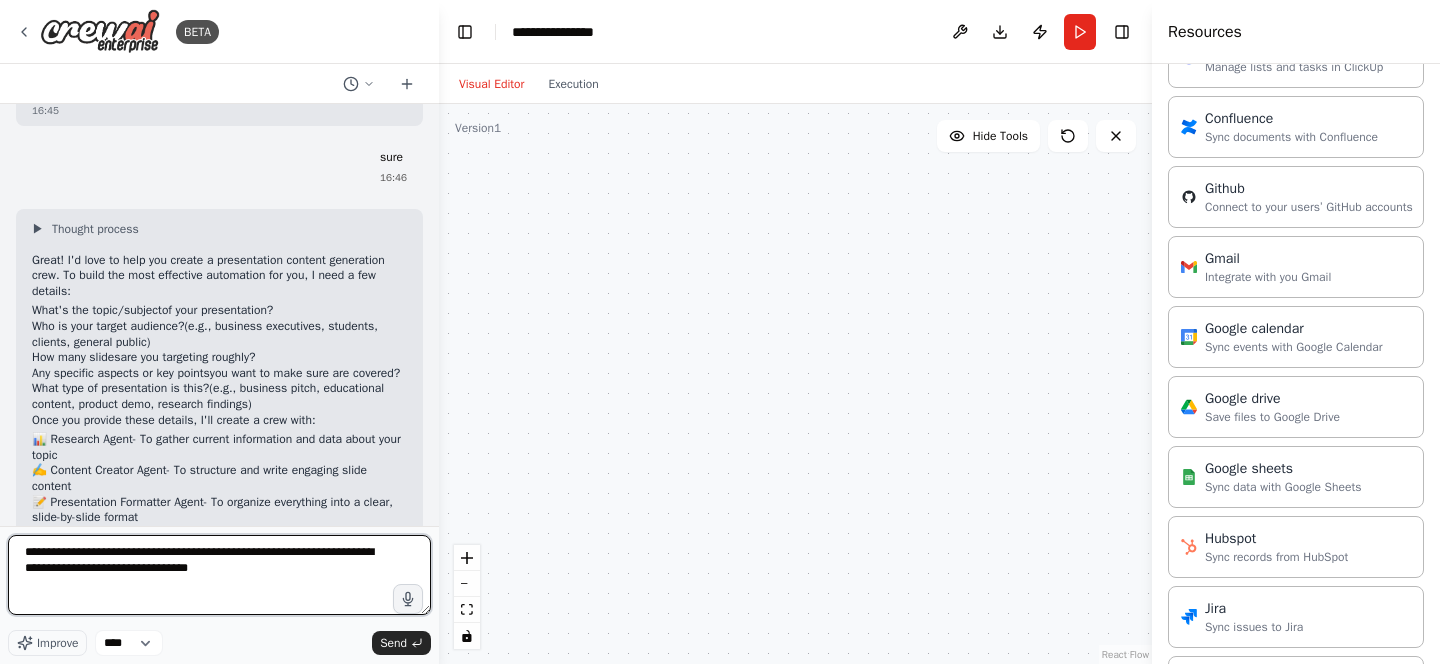 click on "**********" at bounding box center [219, 575] 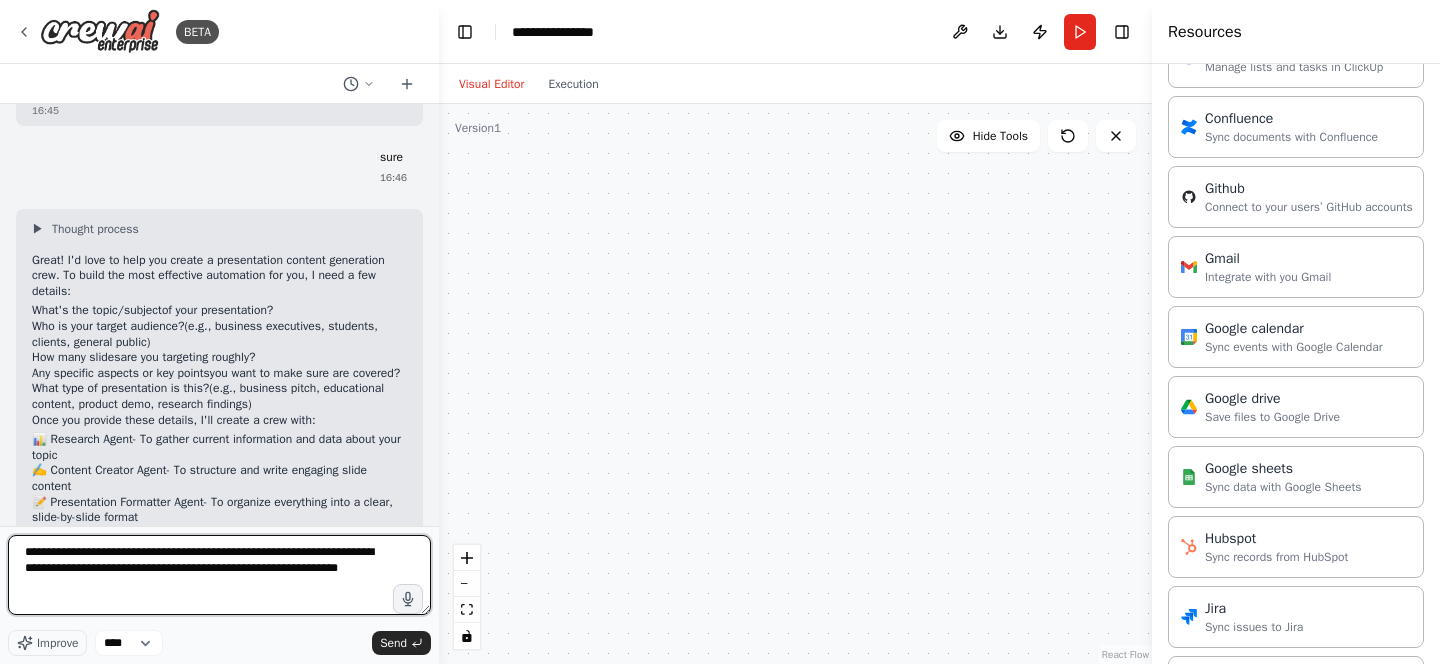 type on "**********" 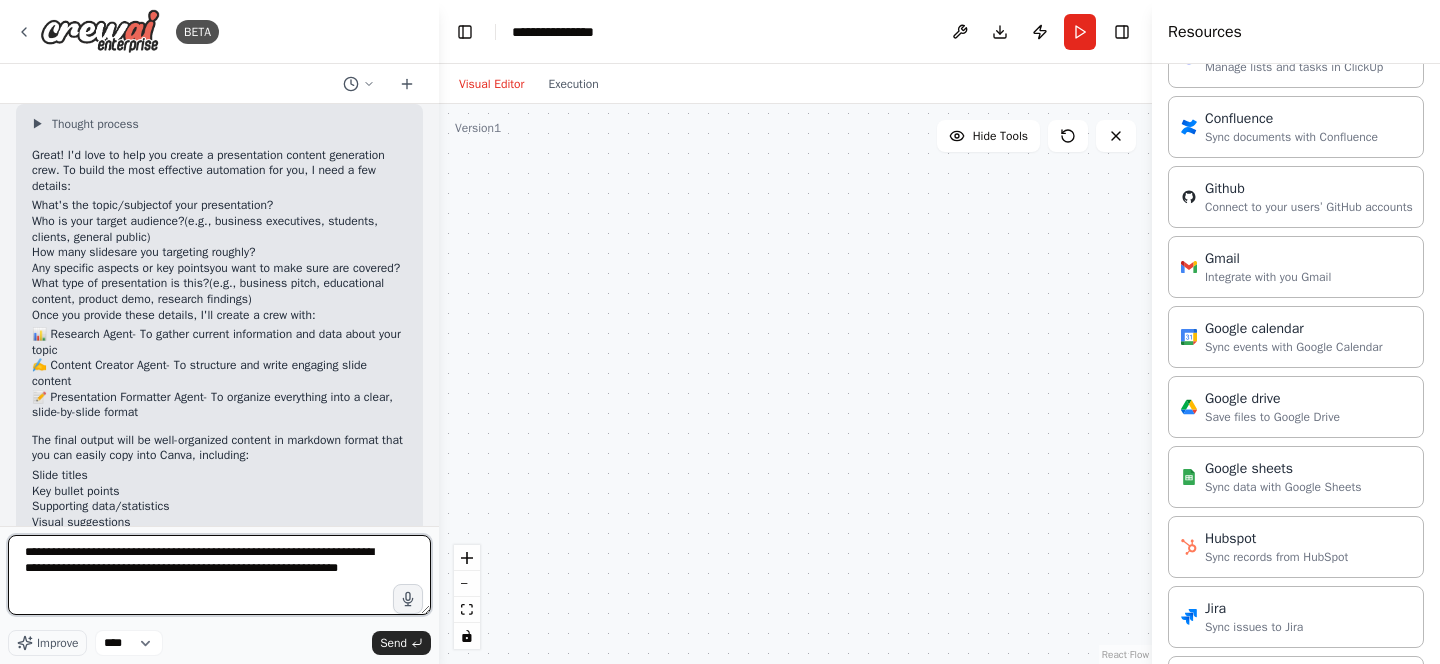 scroll, scrollTop: 1770, scrollLeft: 0, axis: vertical 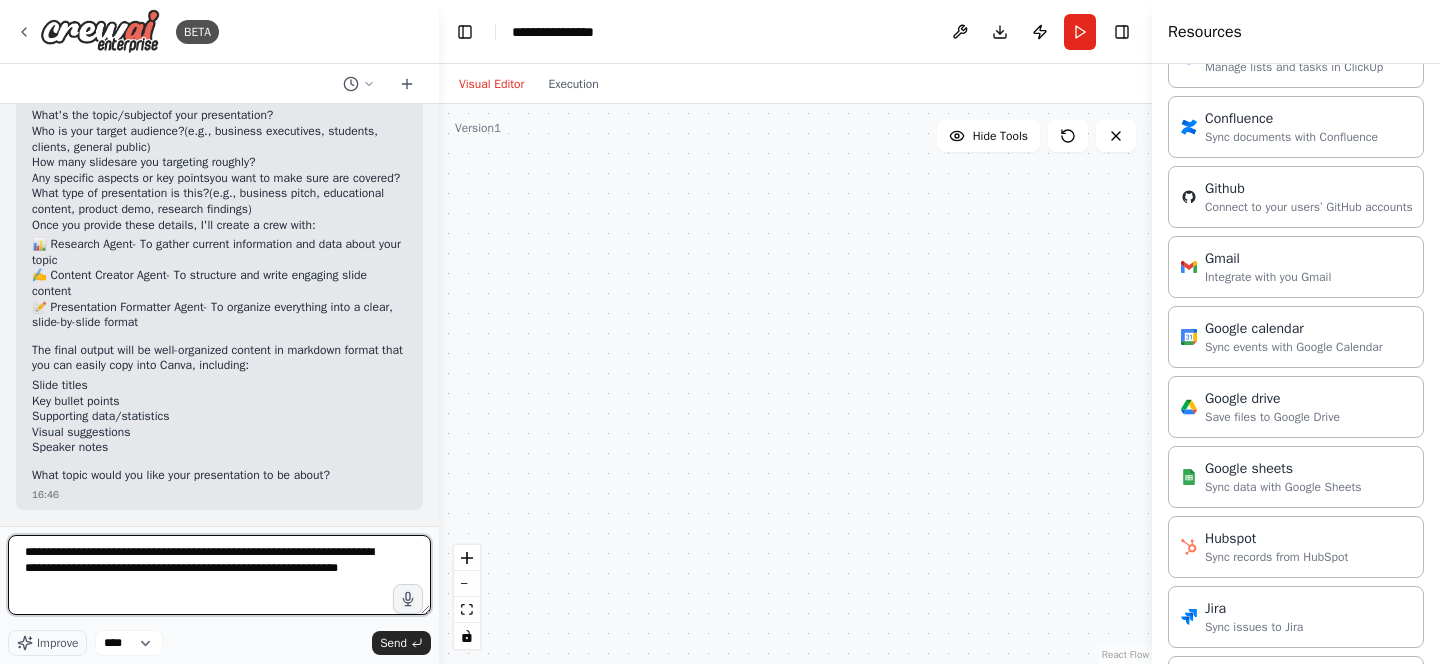 type 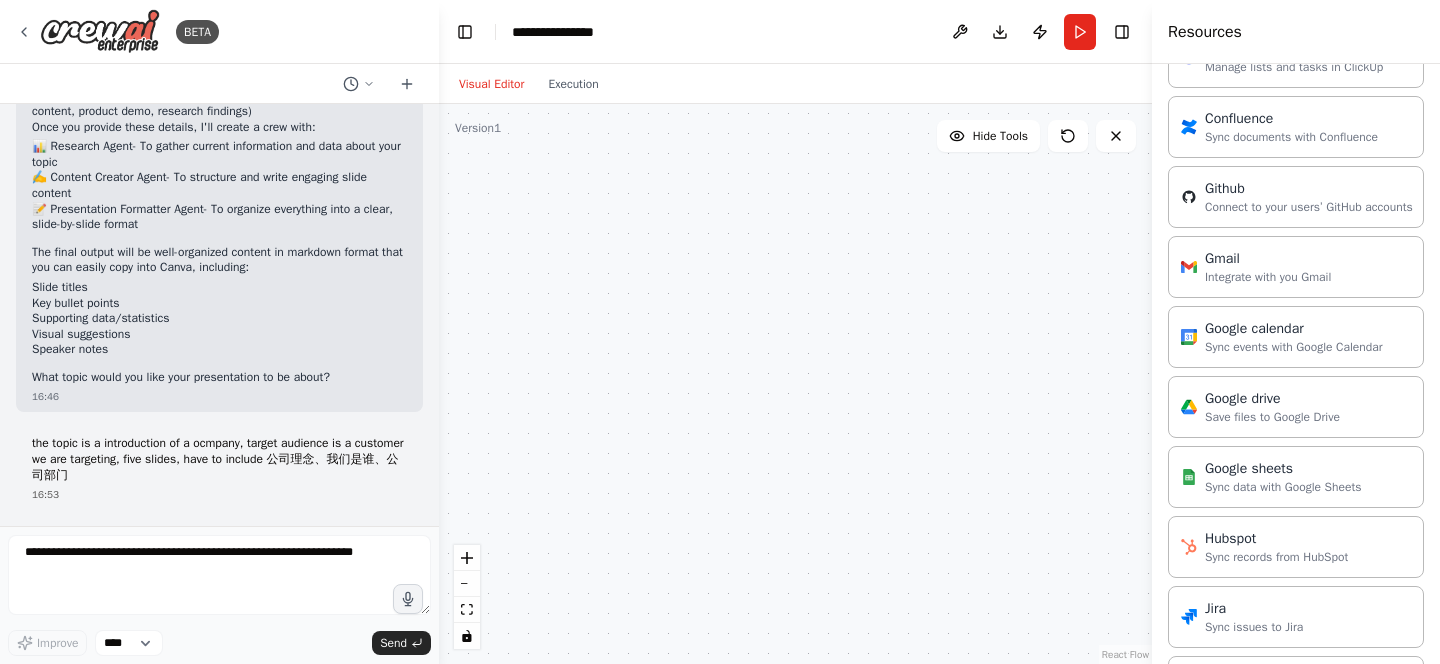 scroll, scrollTop: 1919, scrollLeft: 0, axis: vertical 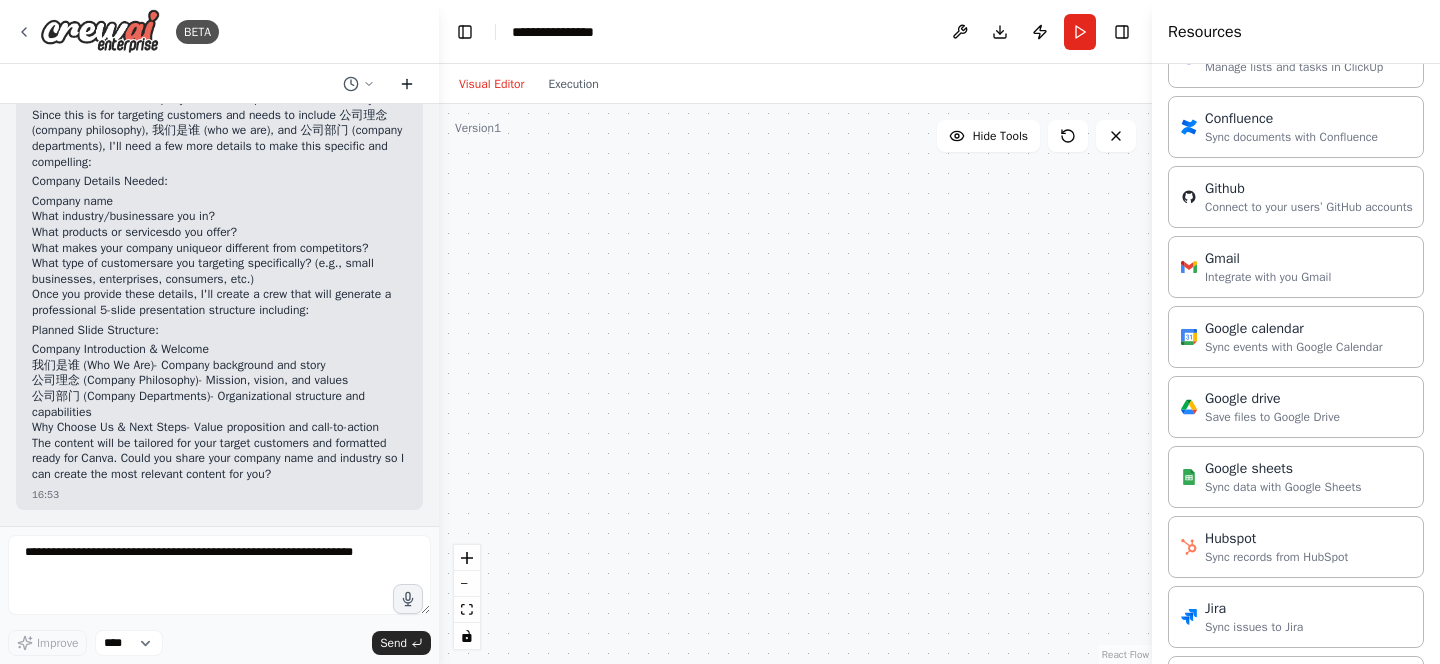 click 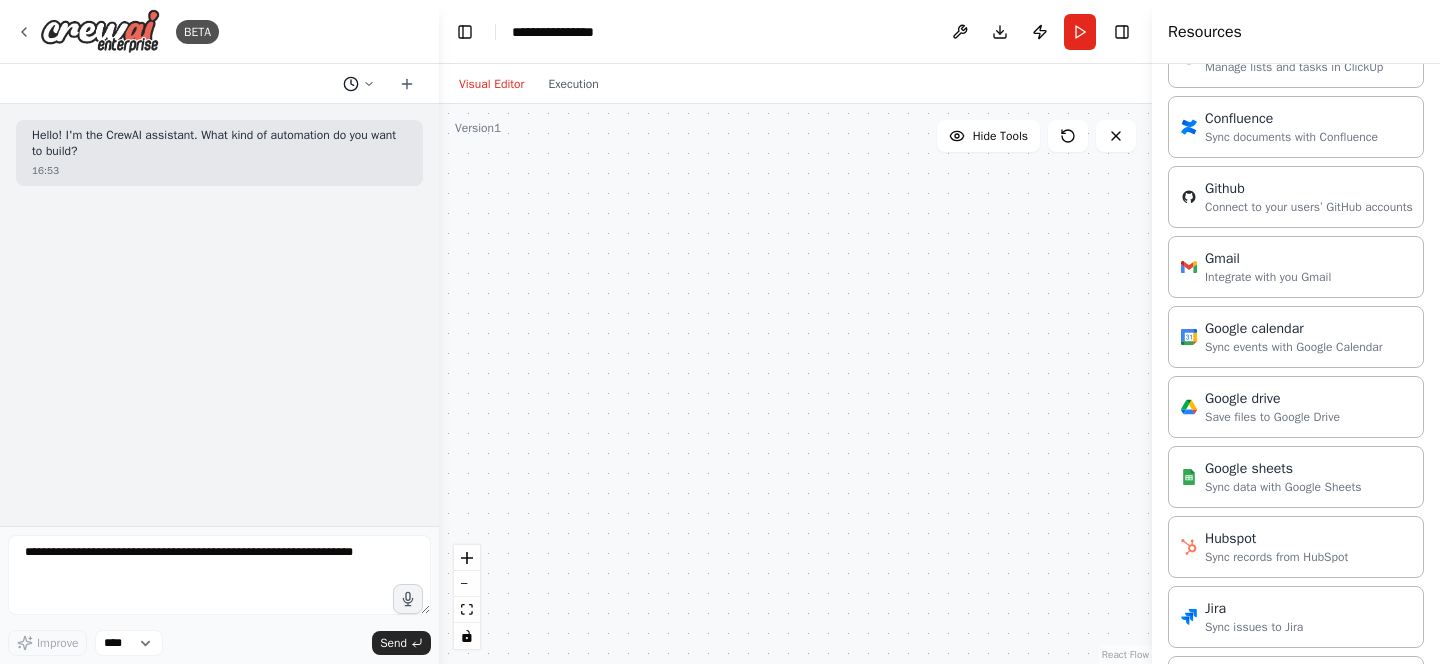click at bounding box center [359, 84] 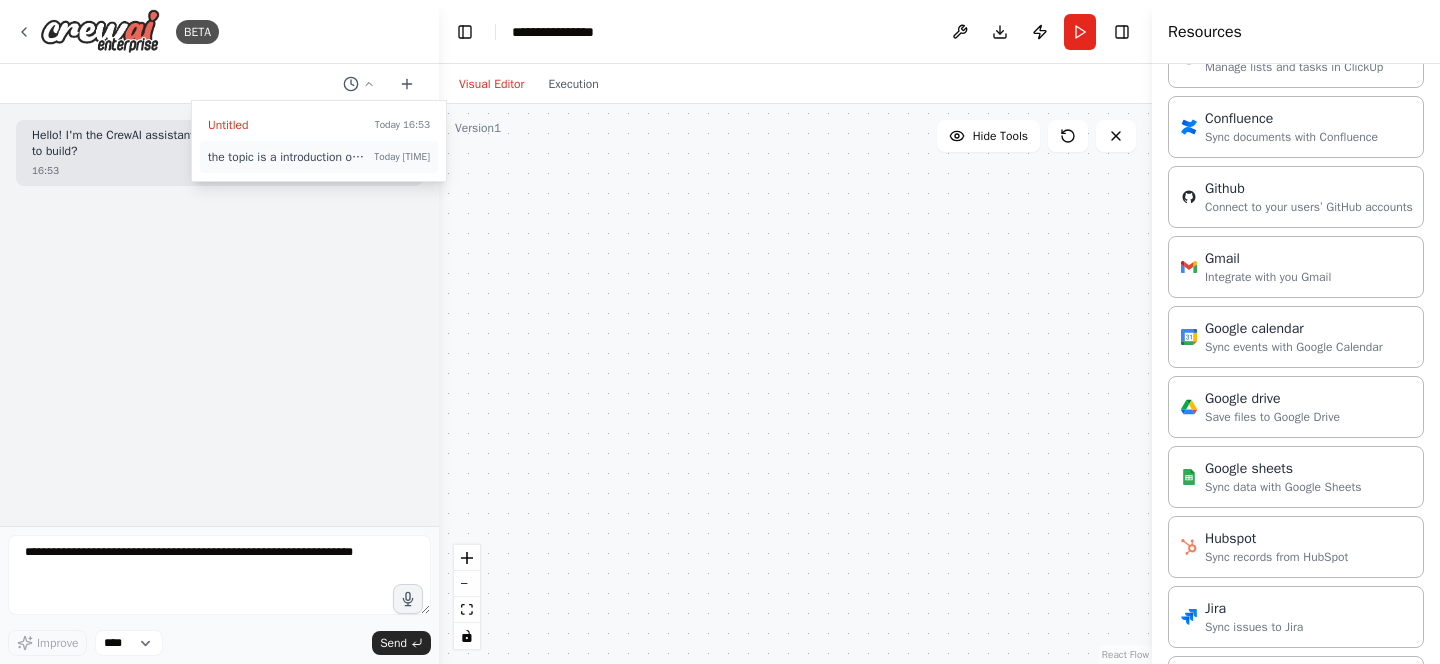 click on "the topic is a introduction of a ocmpany, target audience is a customer we are targeting, five slides, have to include 公司理念、我们是谁、公司部门" at bounding box center [287, 157] 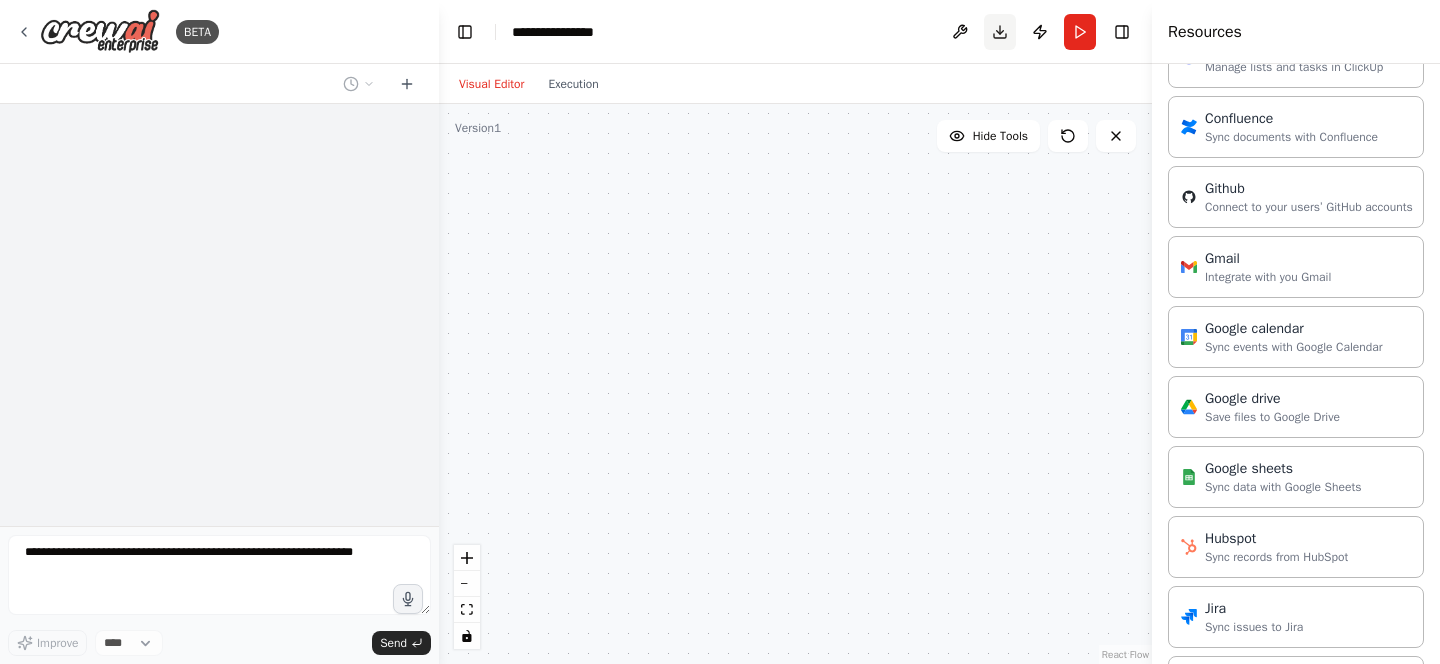 scroll, scrollTop: 2376, scrollLeft: 0, axis: vertical 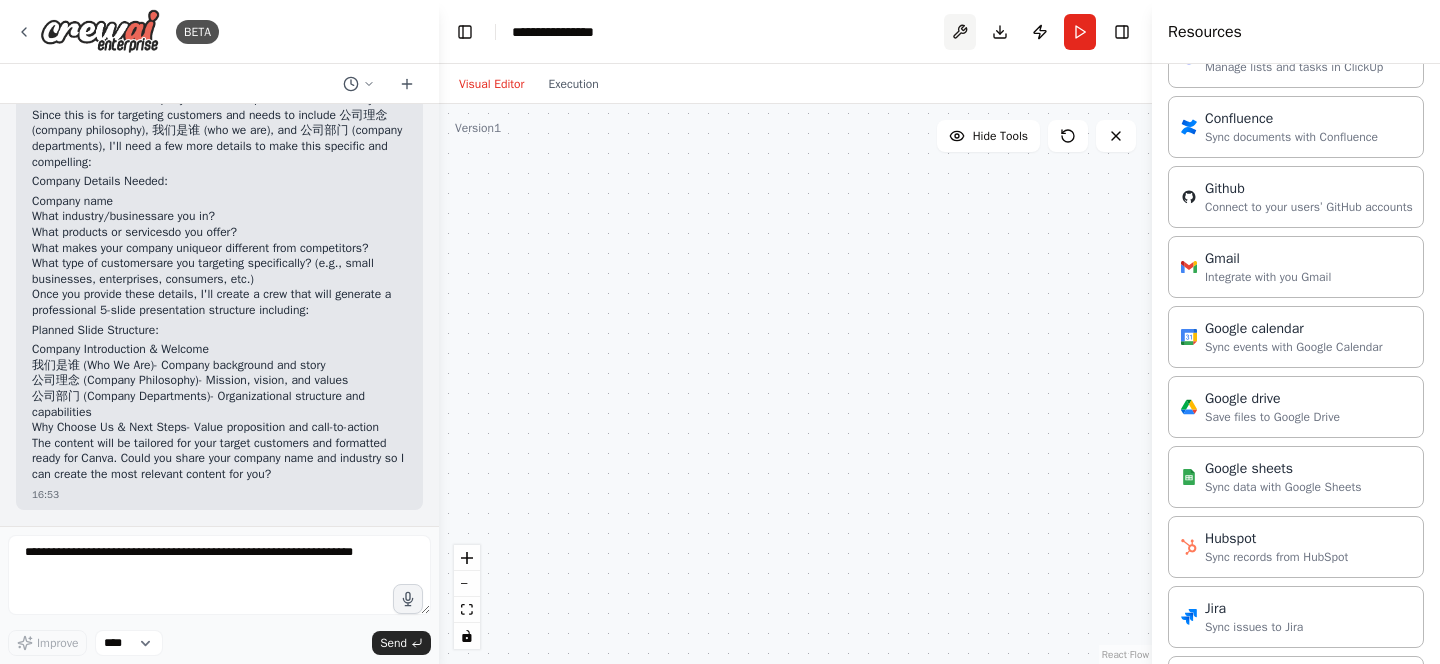click at bounding box center [960, 32] 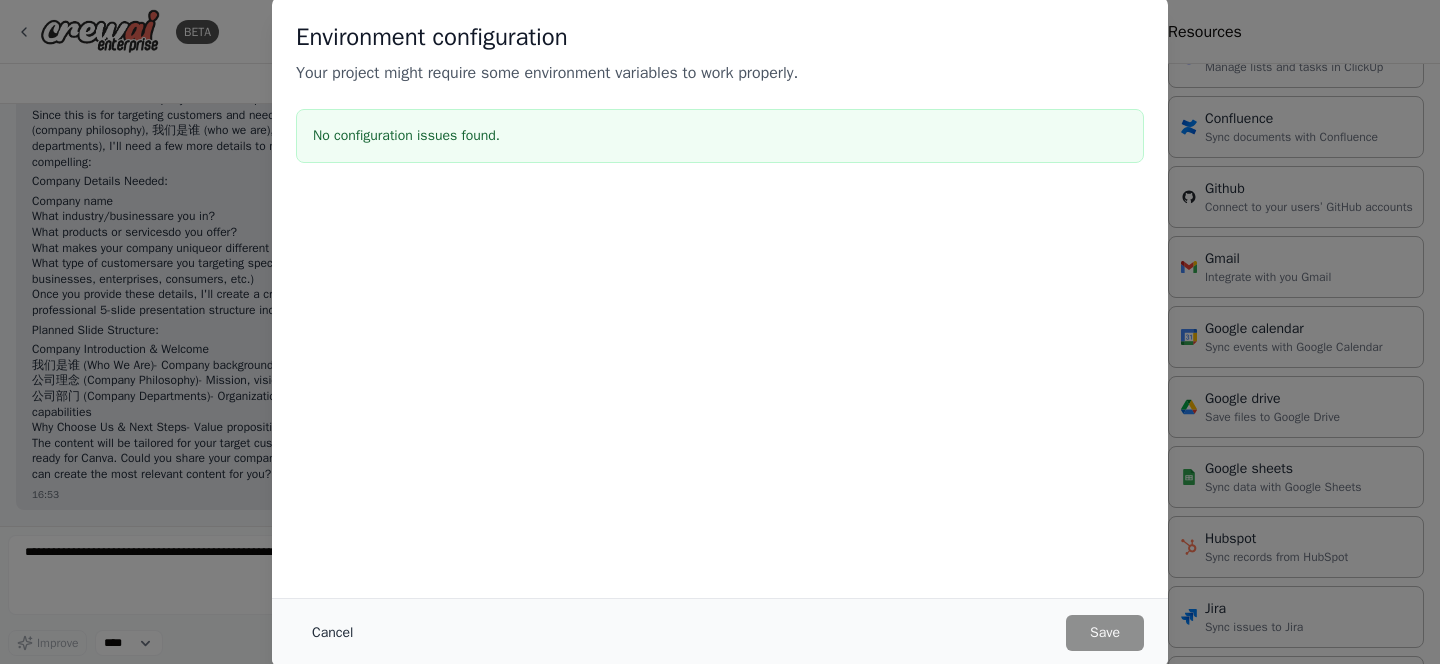 click on "Cancel" at bounding box center [332, 633] 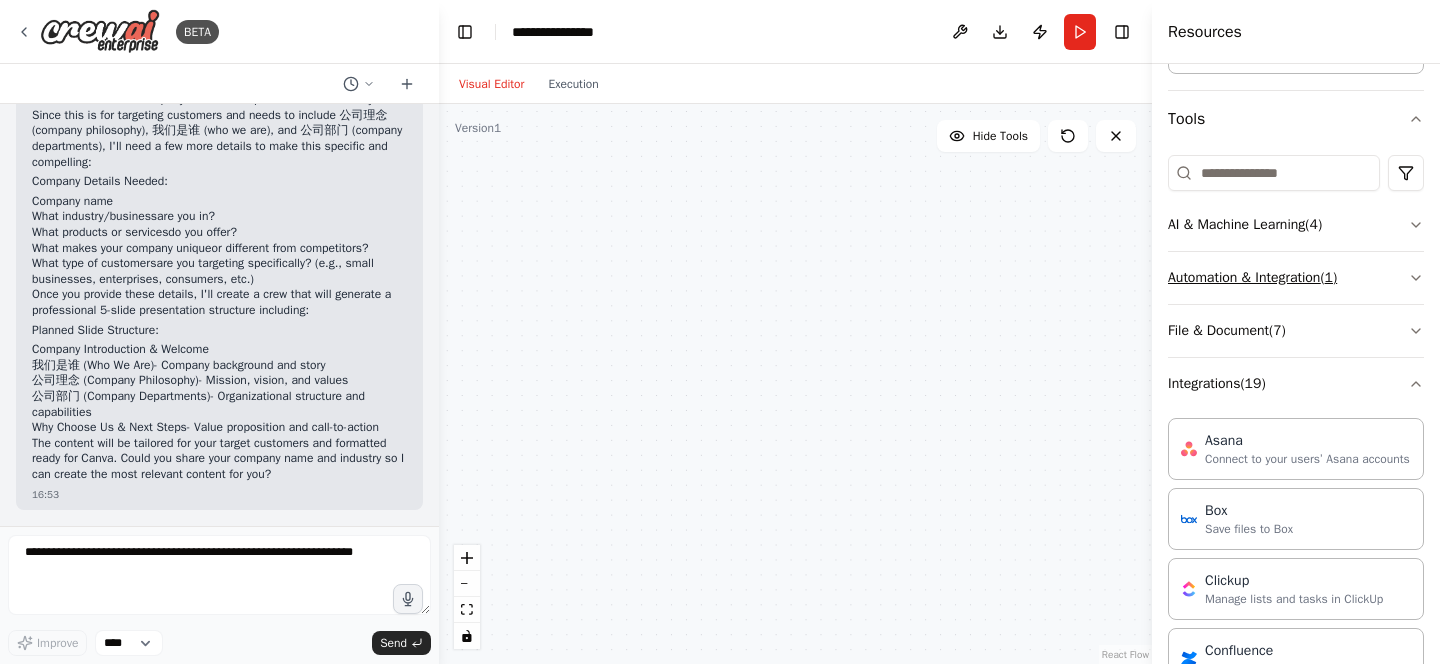 scroll, scrollTop: 161, scrollLeft: 0, axis: vertical 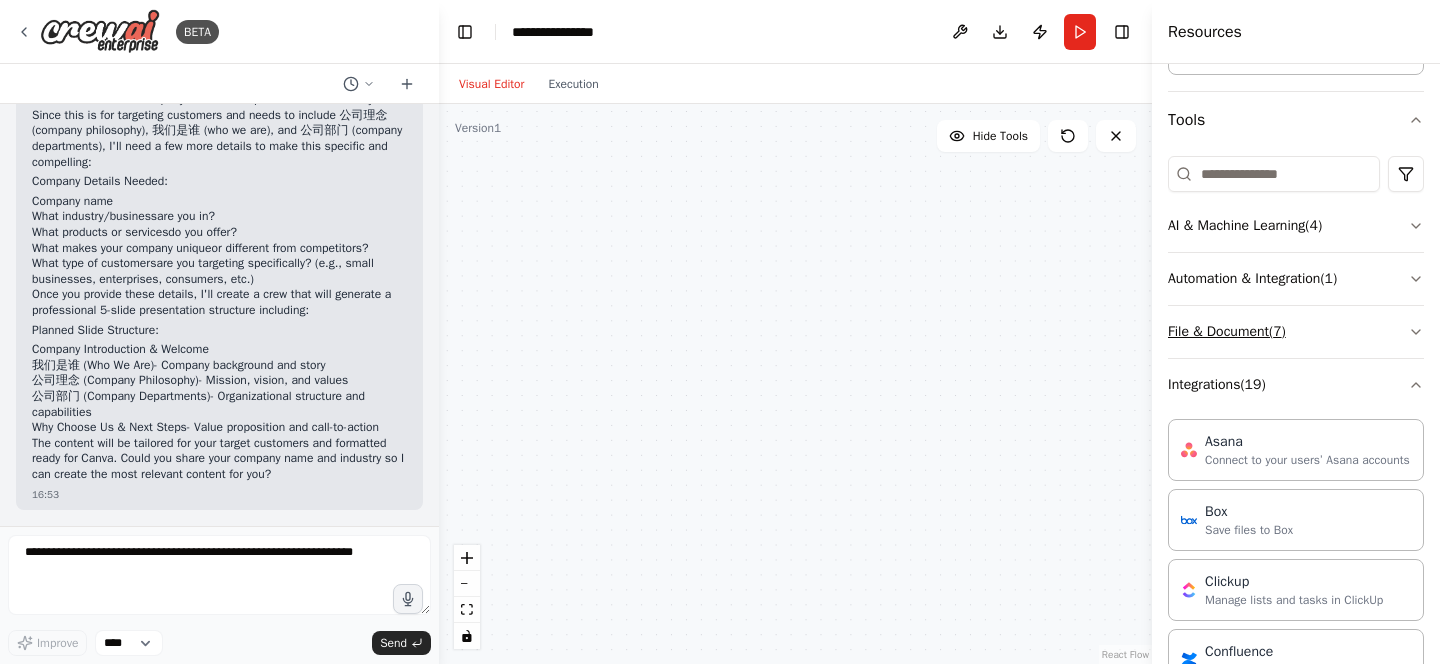 click on "File & Document  ( 7 )" at bounding box center [1296, 332] 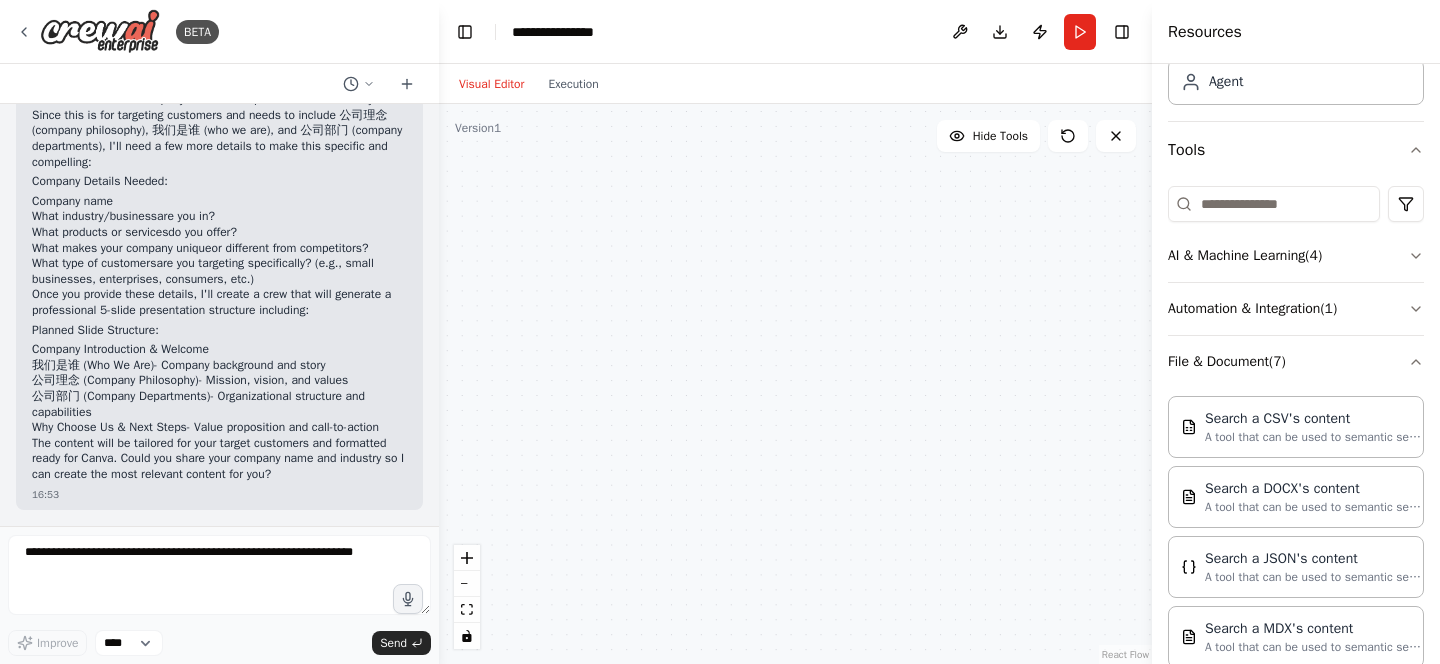 scroll, scrollTop: 0, scrollLeft: 0, axis: both 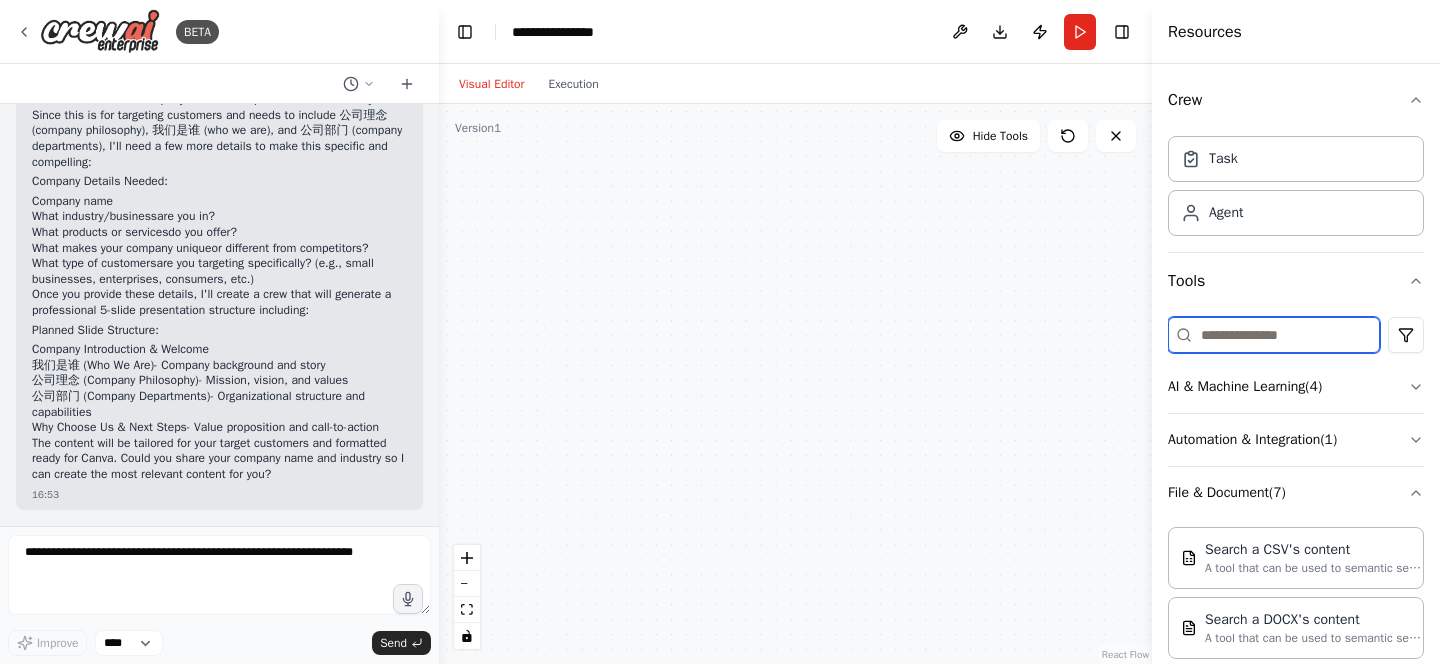 click at bounding box center (1274, 335) 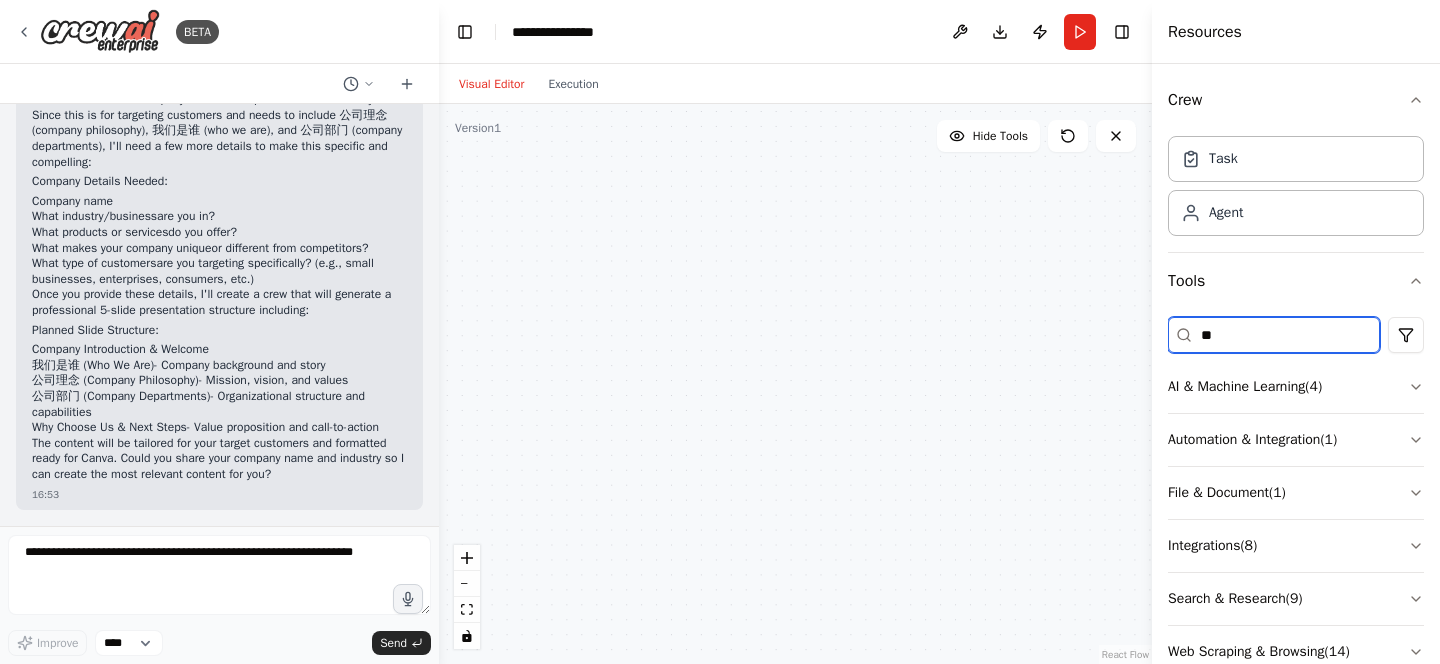 type on "*" 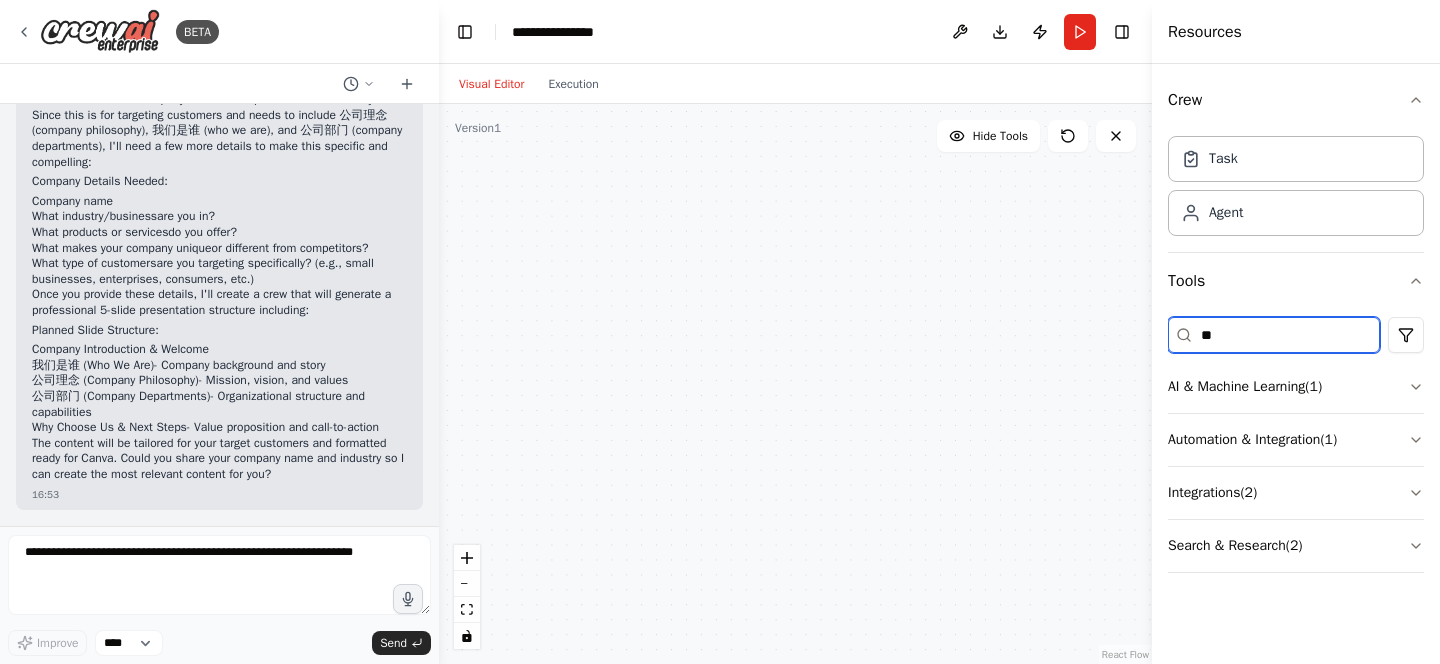type on "*" 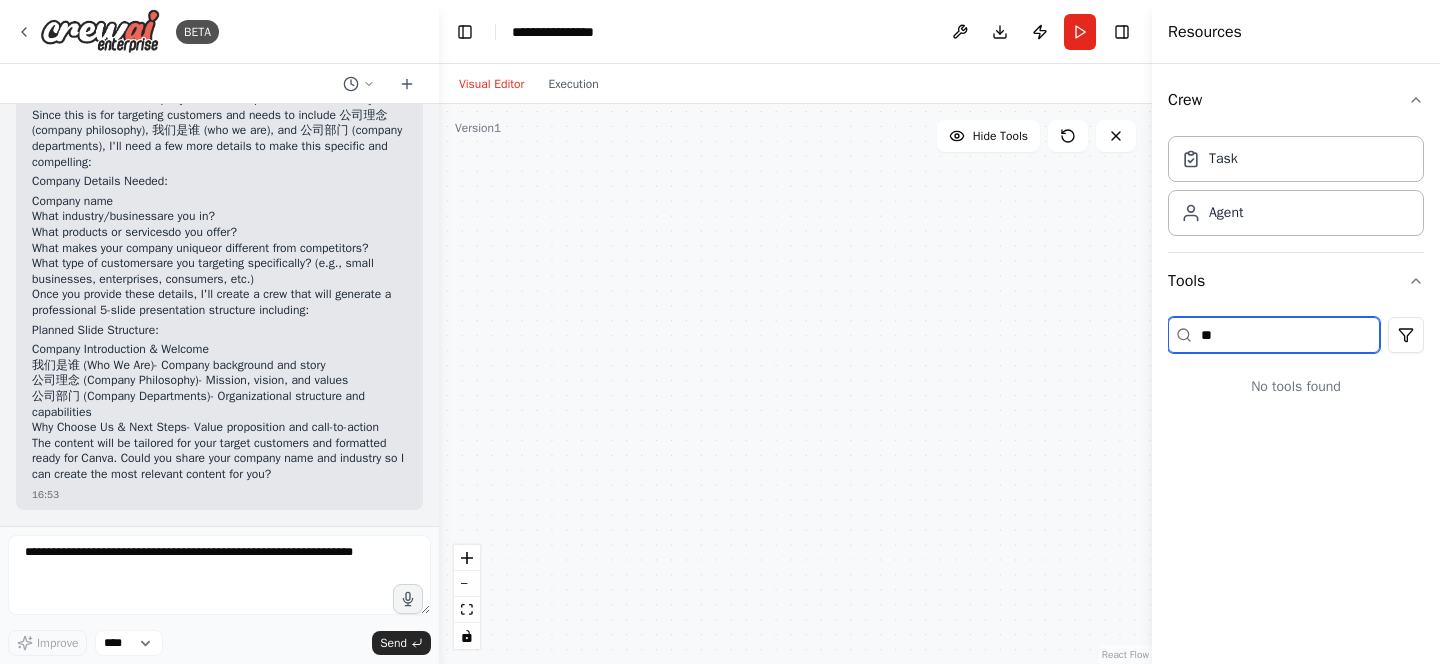 type on "*" 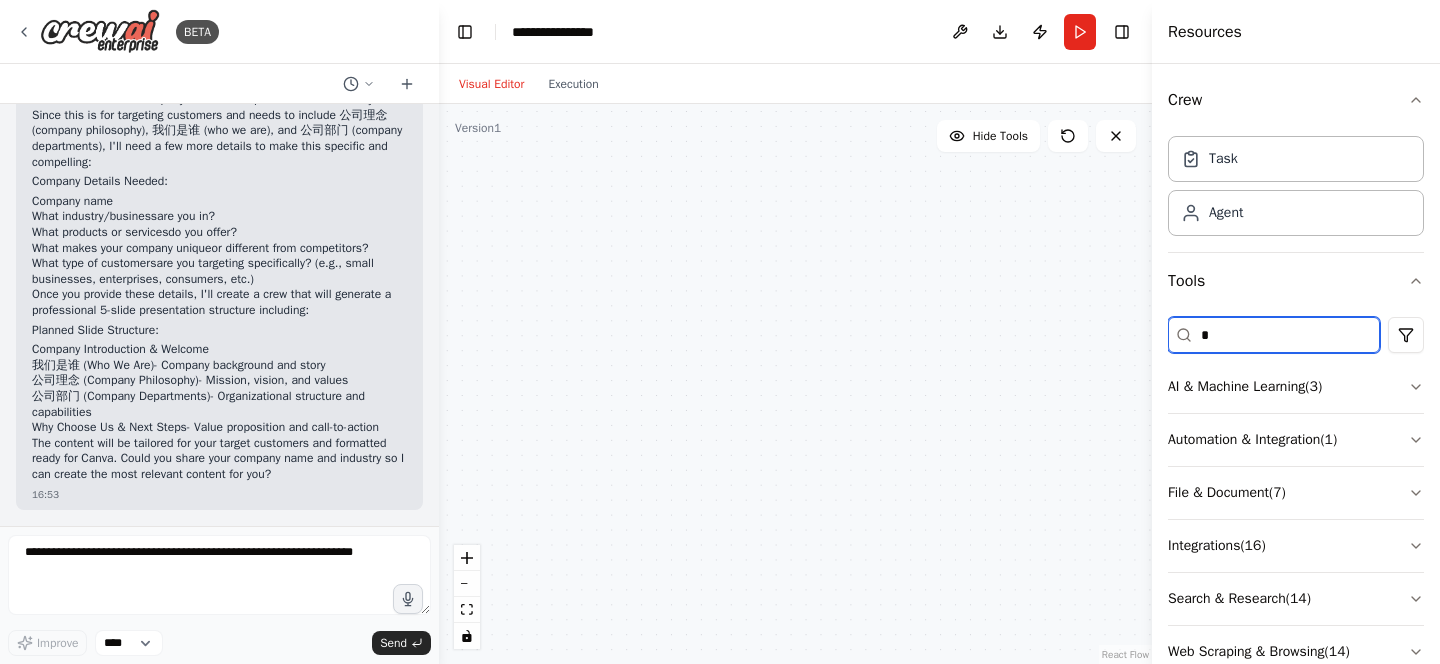 type 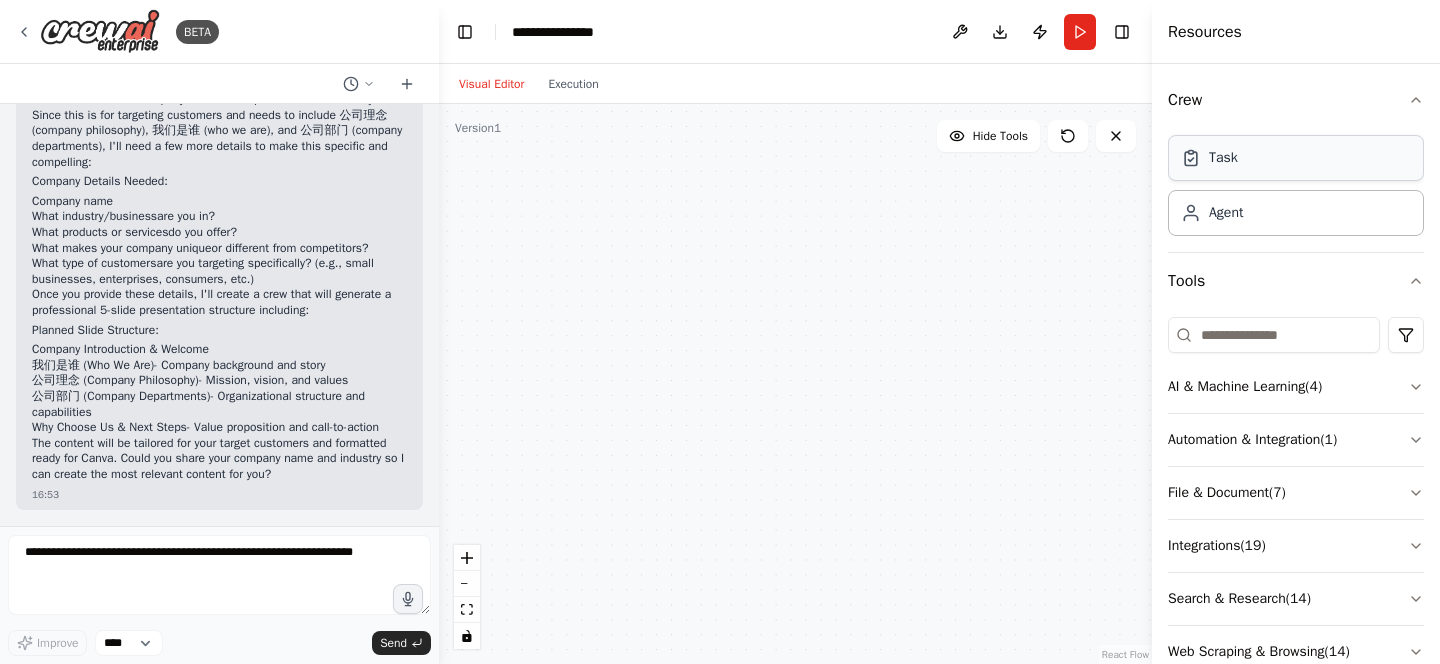 click on "Task" at bounding box center (1296, 158) 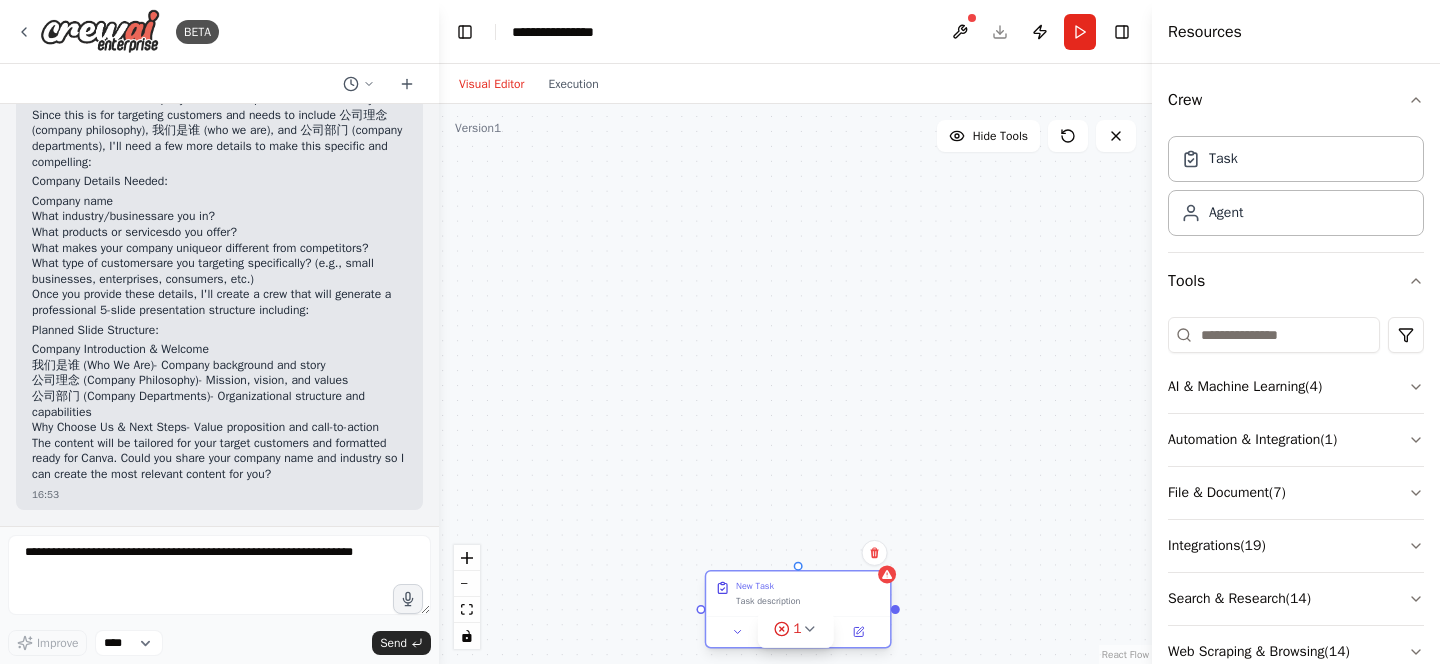 drag, startPoint x: 1022, startPoint y: 250, endPoint x: 794, endPoint y: 610, distance: 426.12674 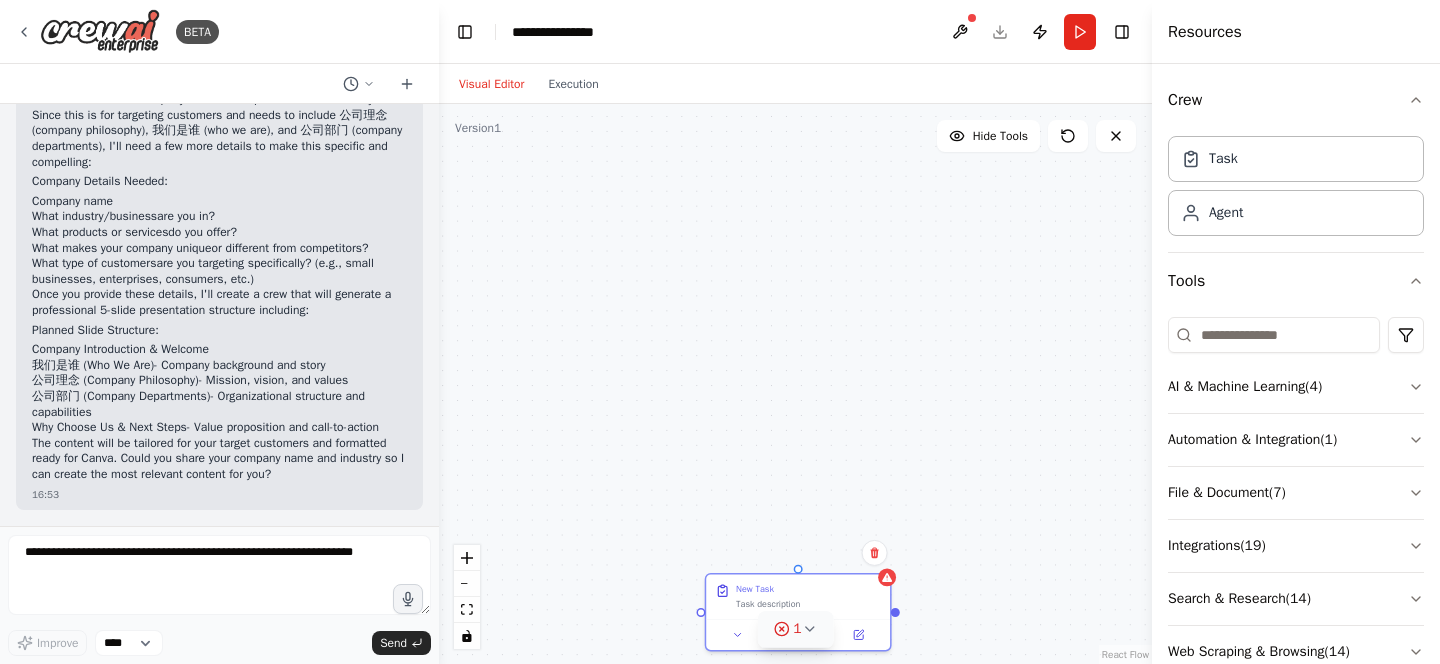 click 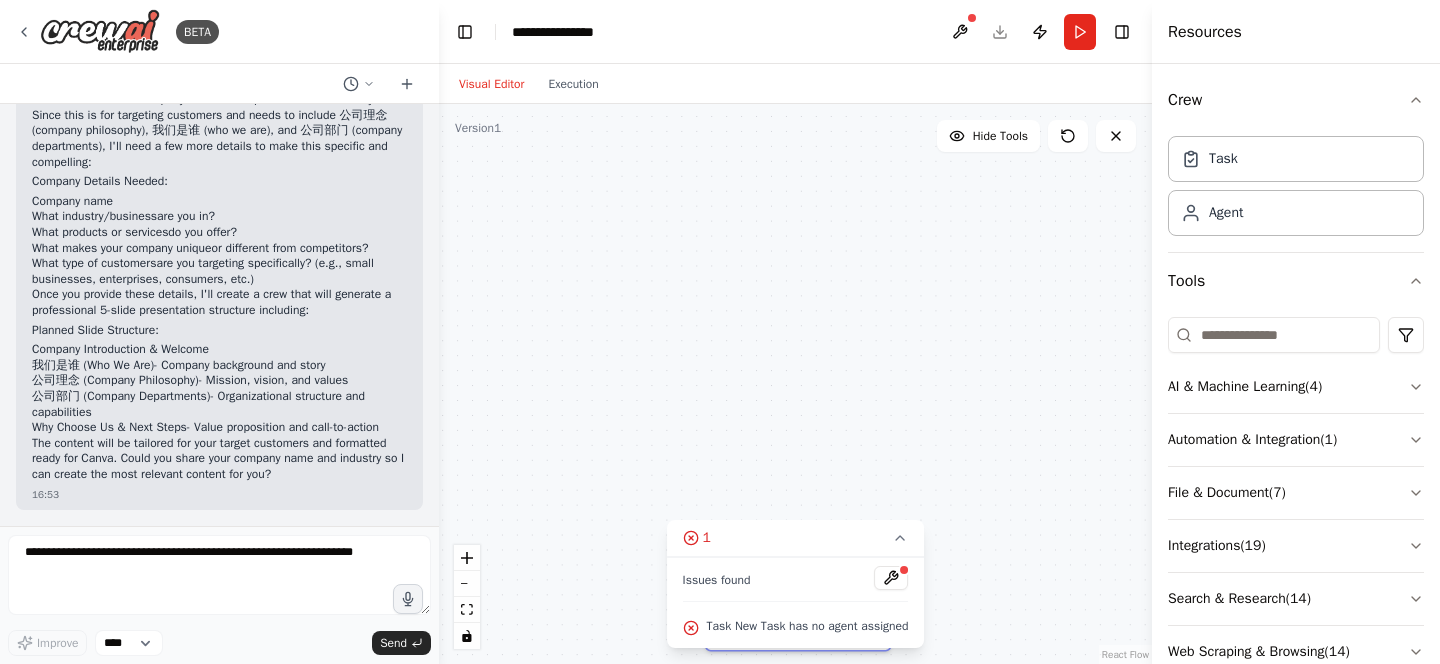 click on "New Task Task description" at bounding box center (795, 384) 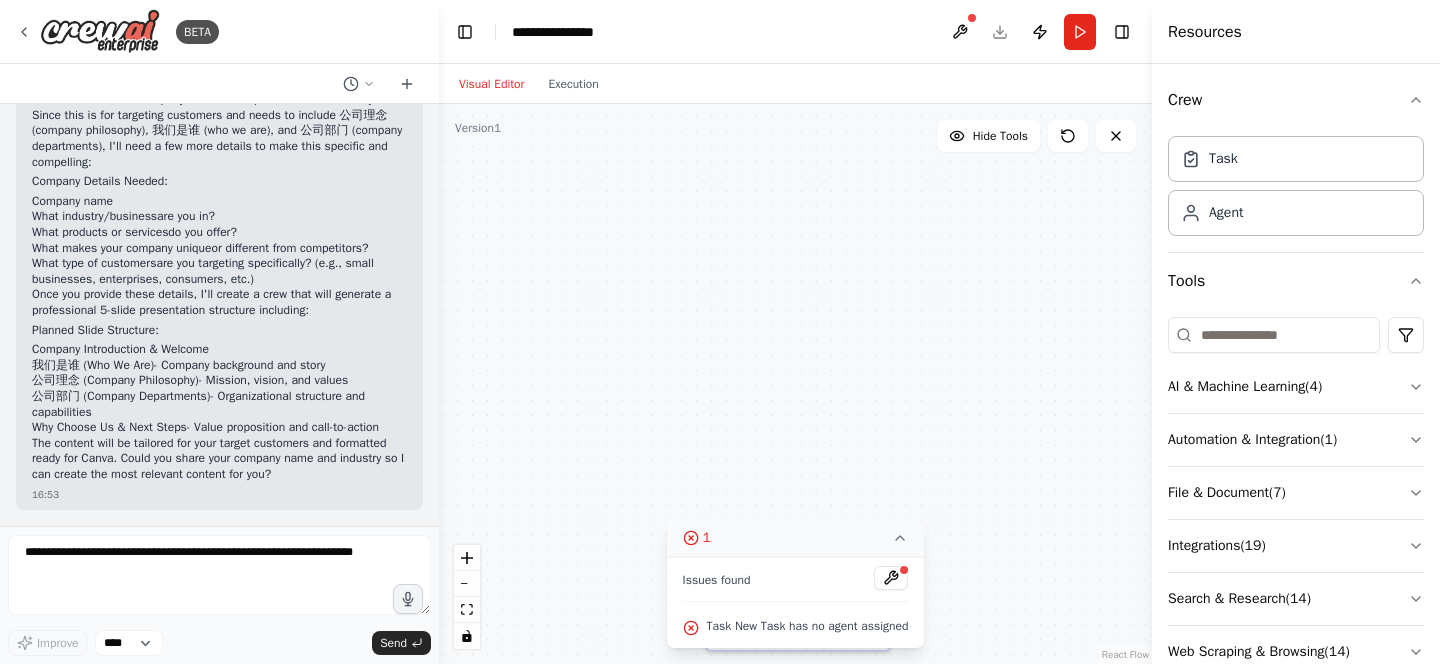 click 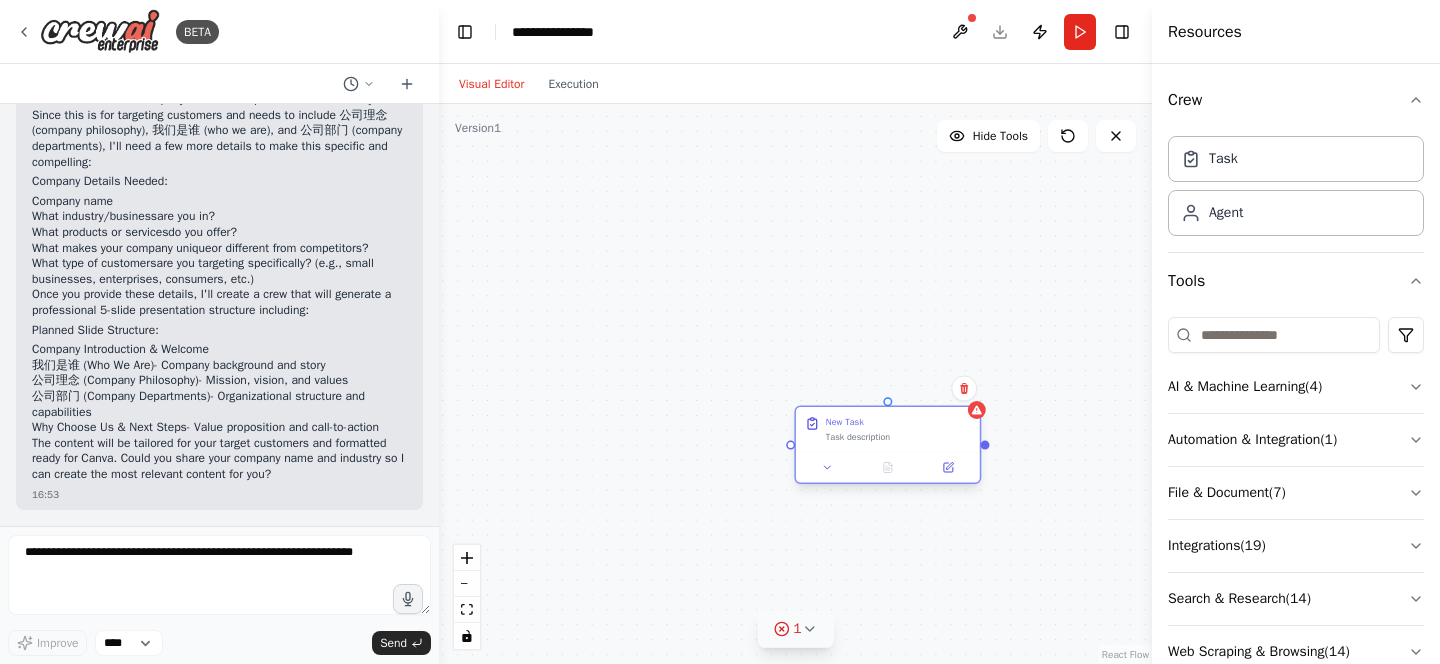 drag, startPoint x: 846, startPoint y: 601, endPoint x: 933, endPoint y: 437, distance: 185.64752 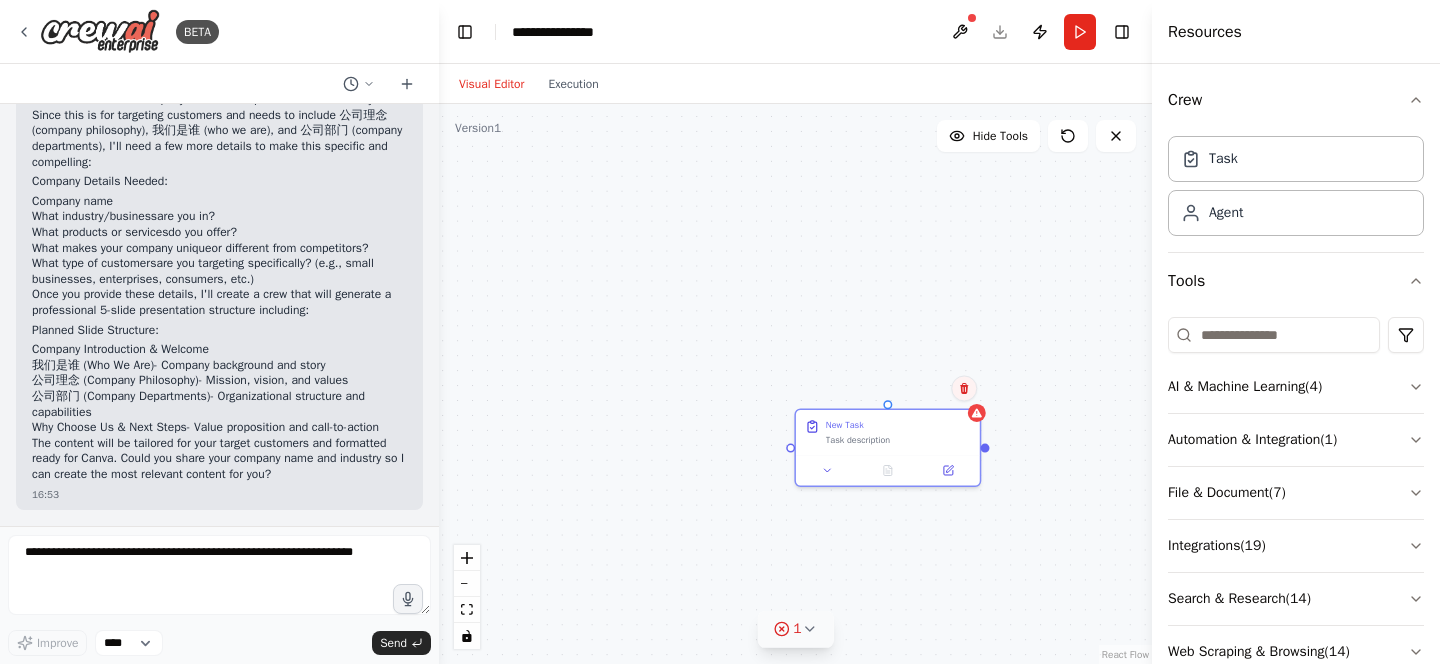 click 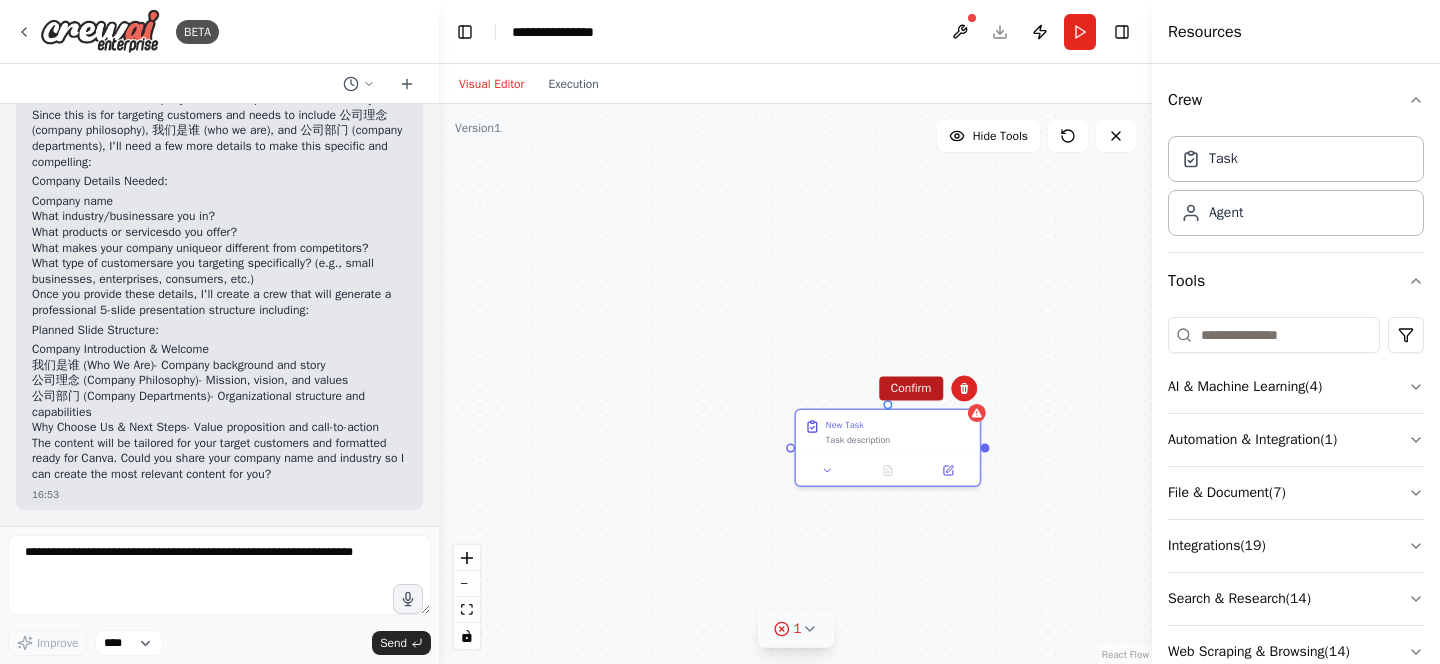 click on "Confirm" at bounding box center [911, 388] 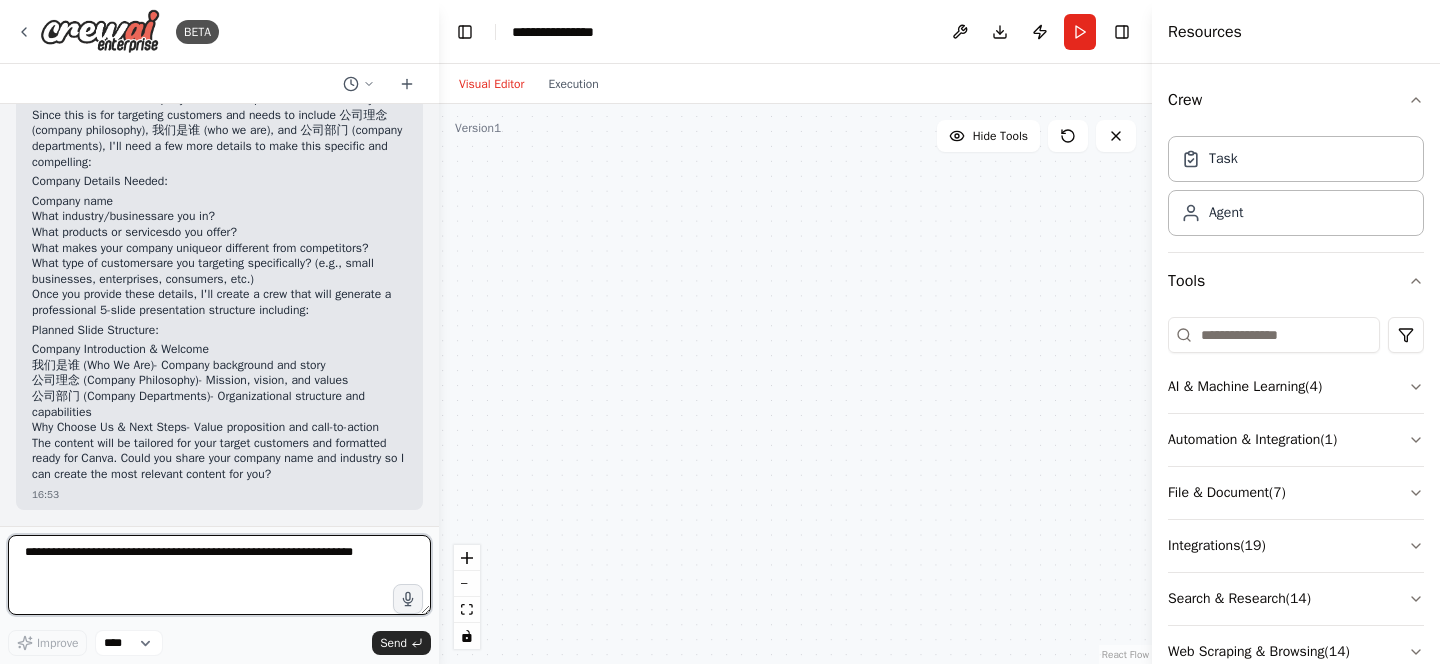 click at bounding box center [219, 575] 